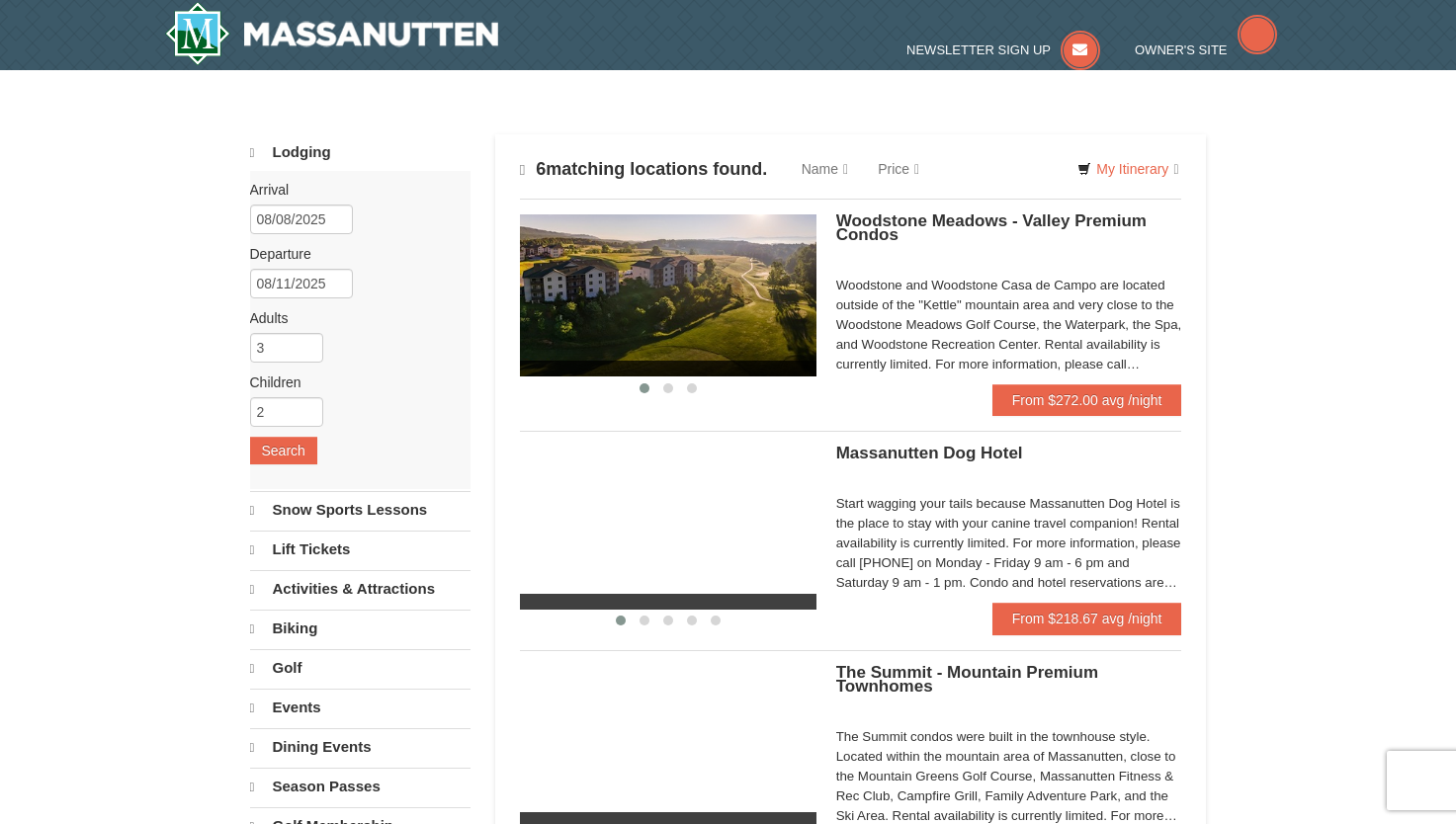 scroll, scrollTop: 0, scrollLeft: 0, axis: both 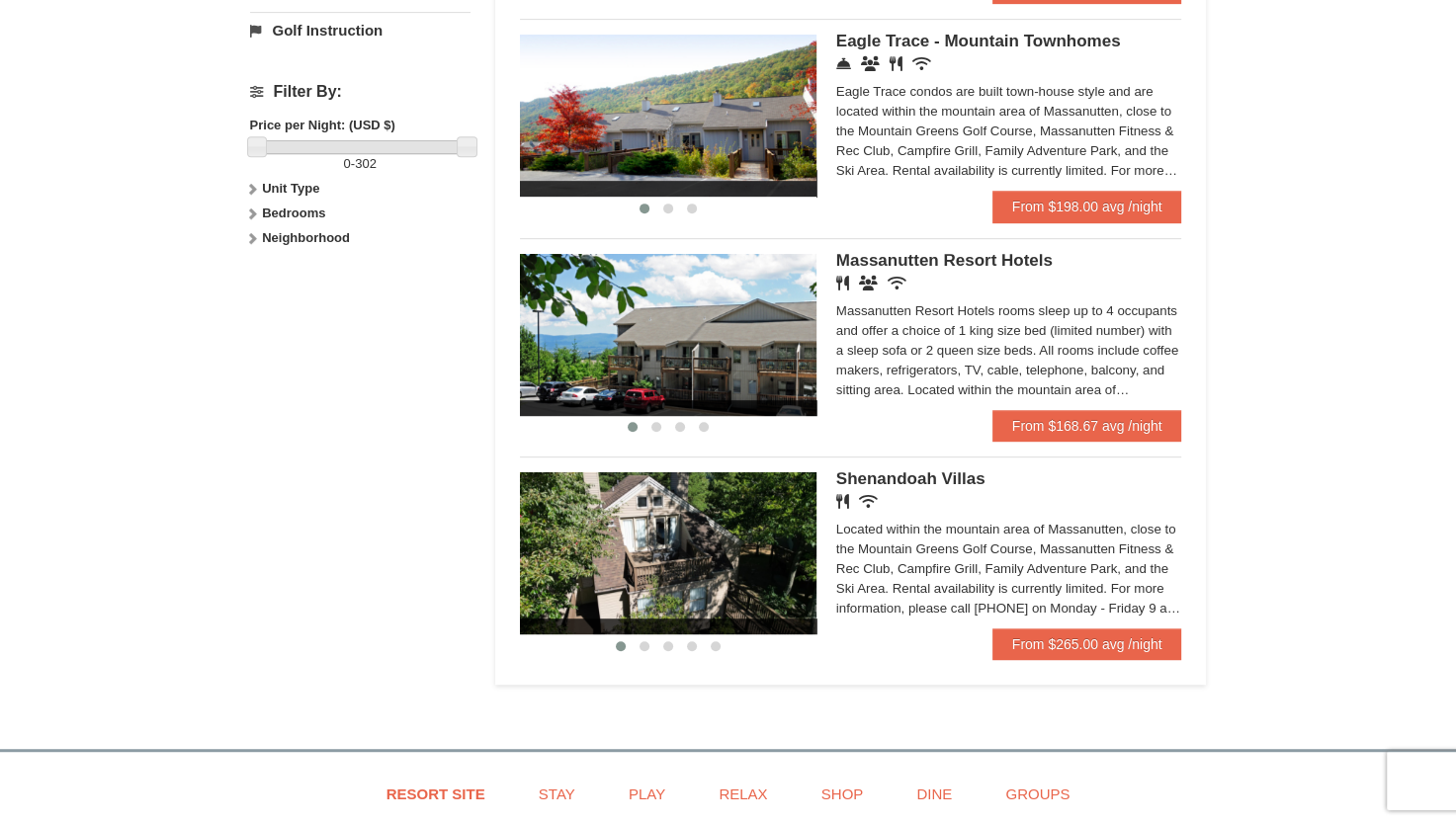 click at bounding box center (668, 553) 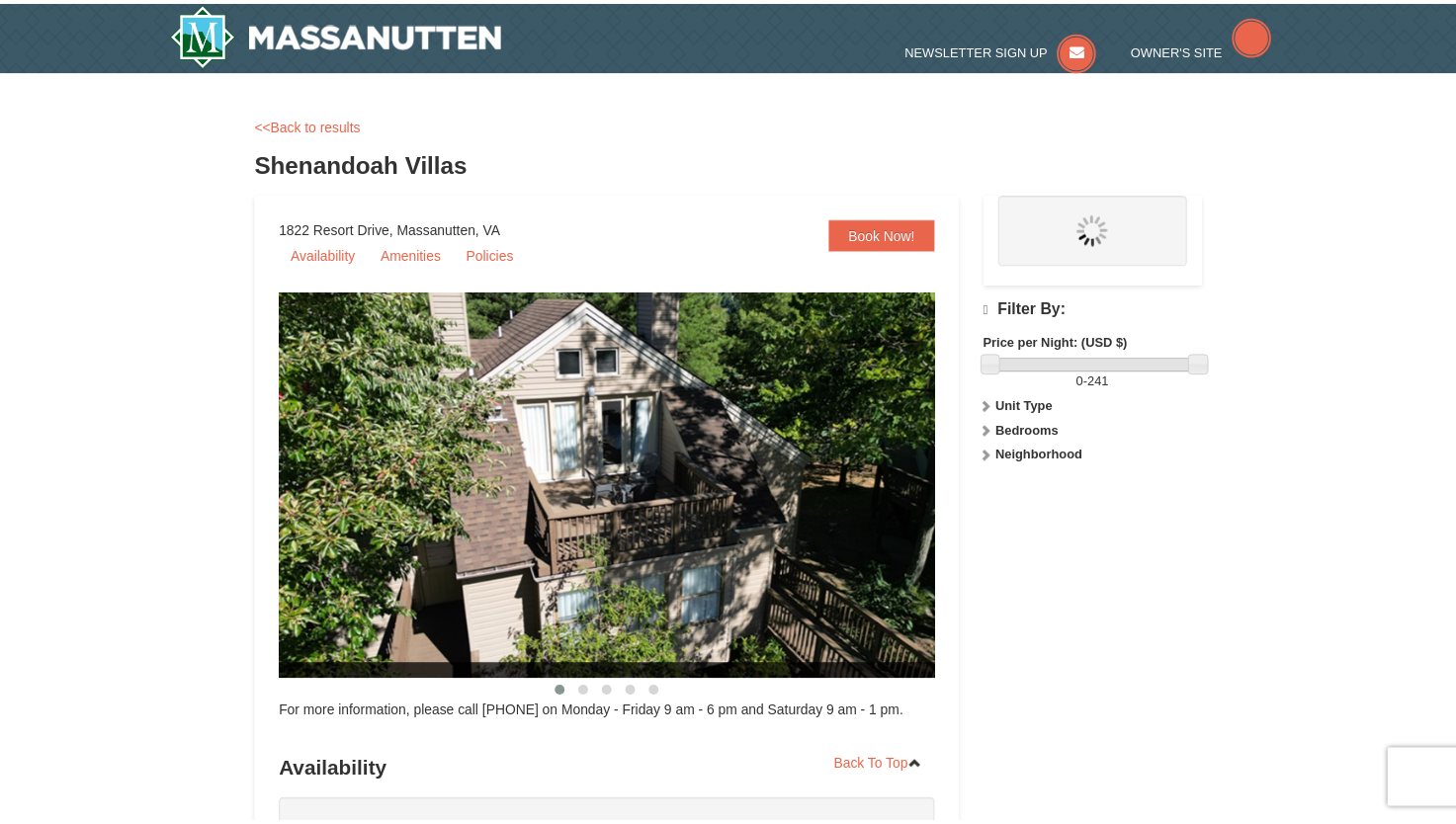 scroll, scrollTop: 0, scrollLeft: 0, axis: both 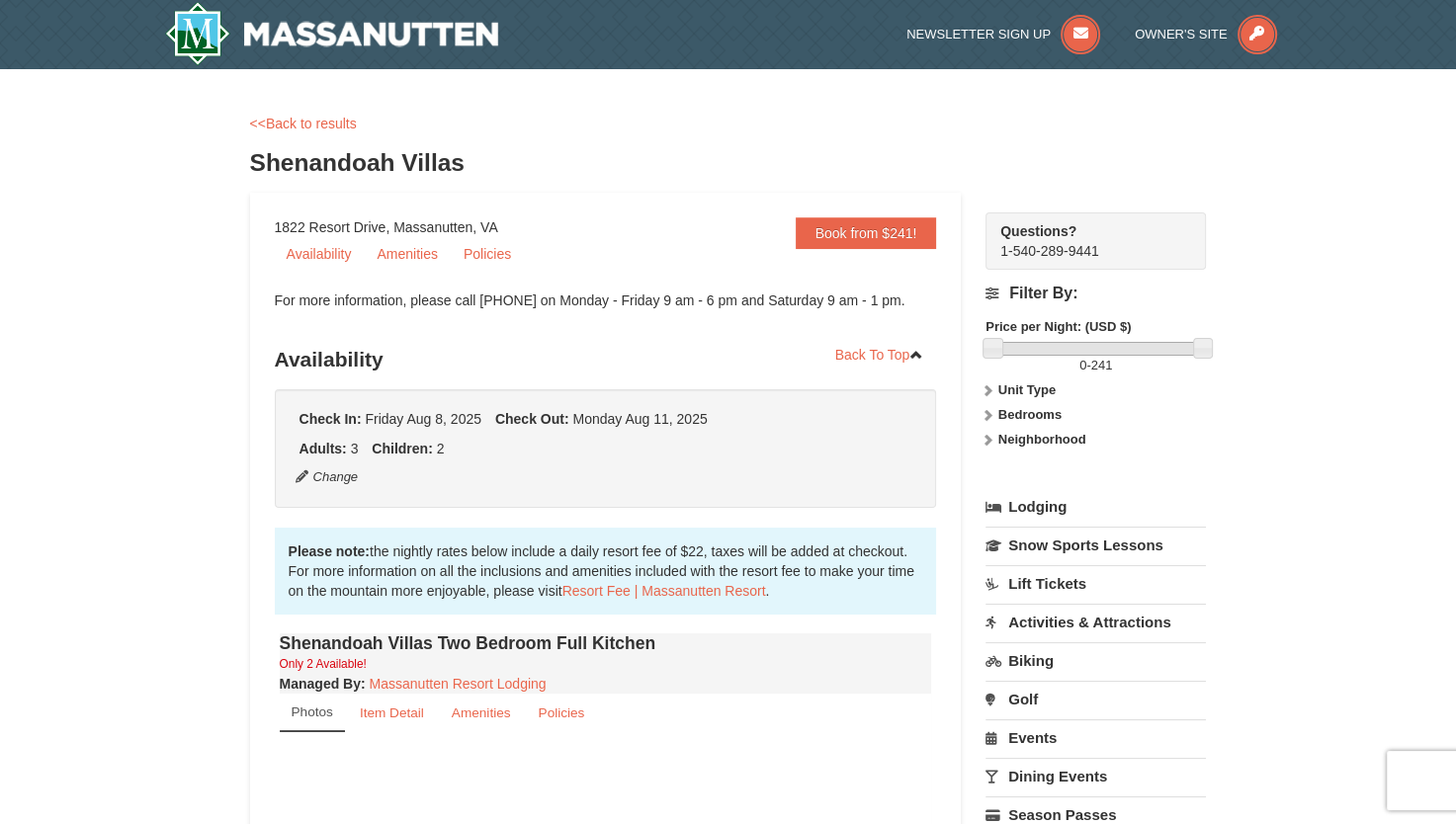 select on "8" 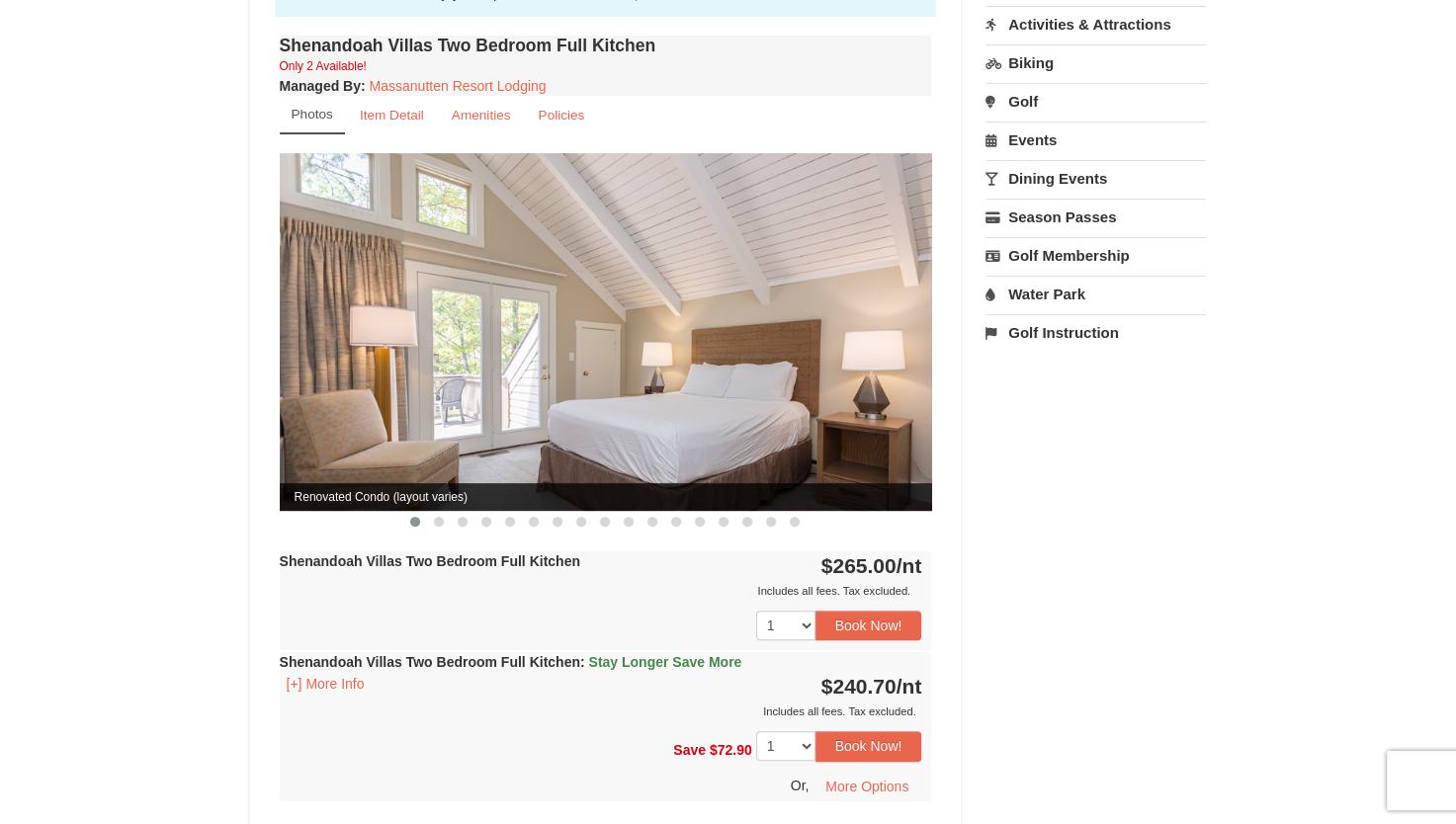 scroll, scrollTop: 607, scrollLeft: 0, axis: vertical 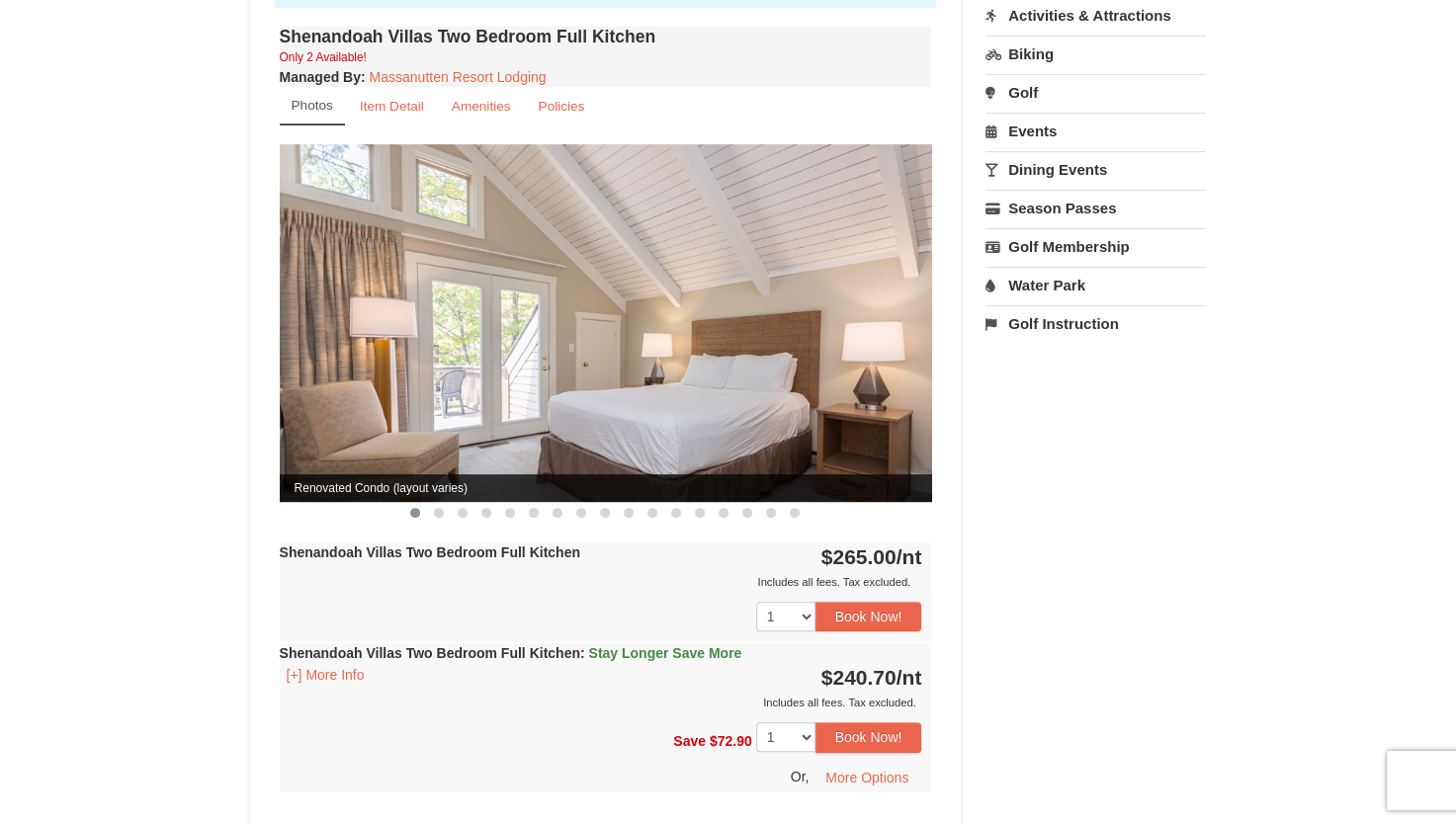 click at bounding box center (606, 322) 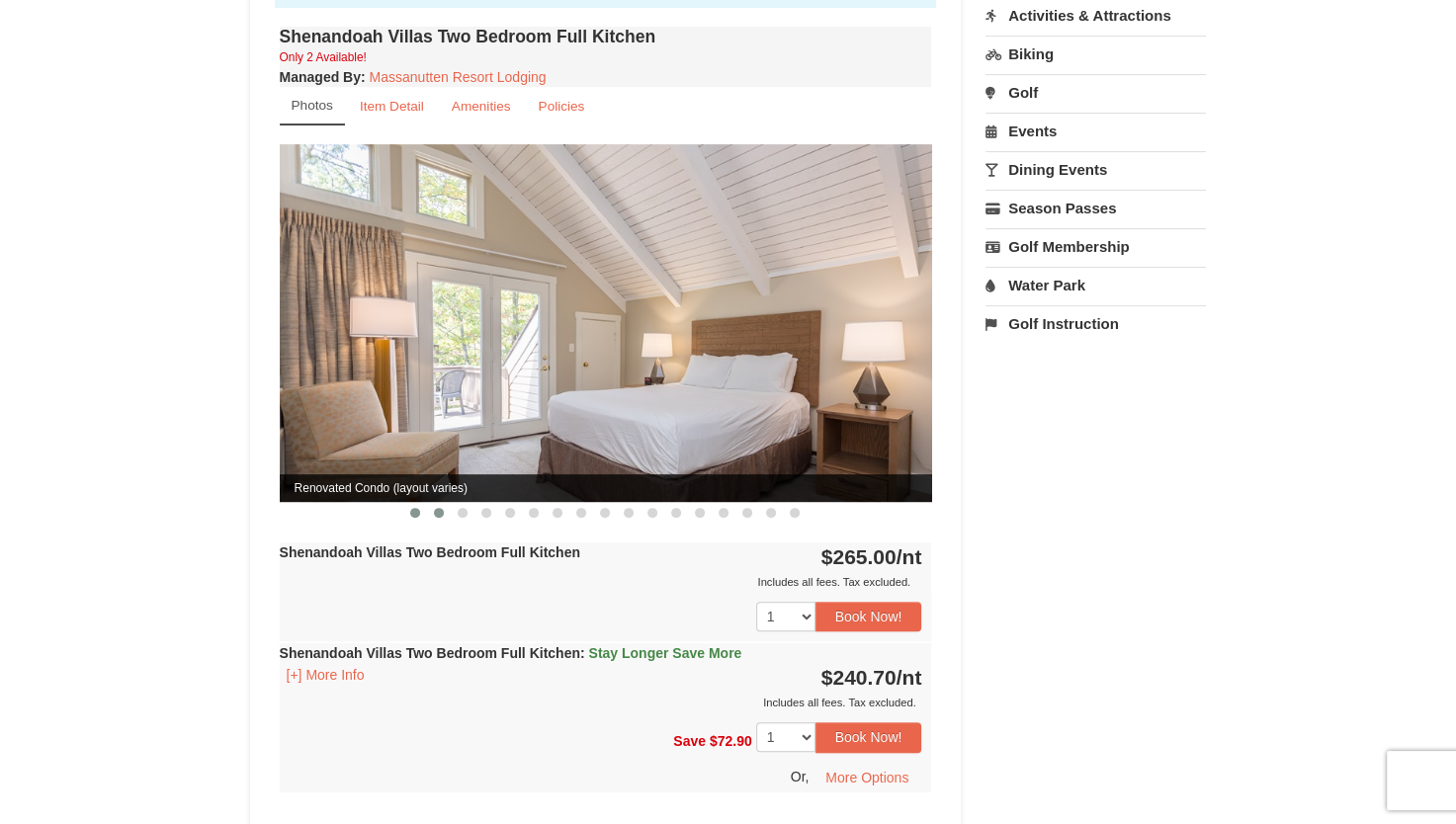 click at bounding box center [439, 513] 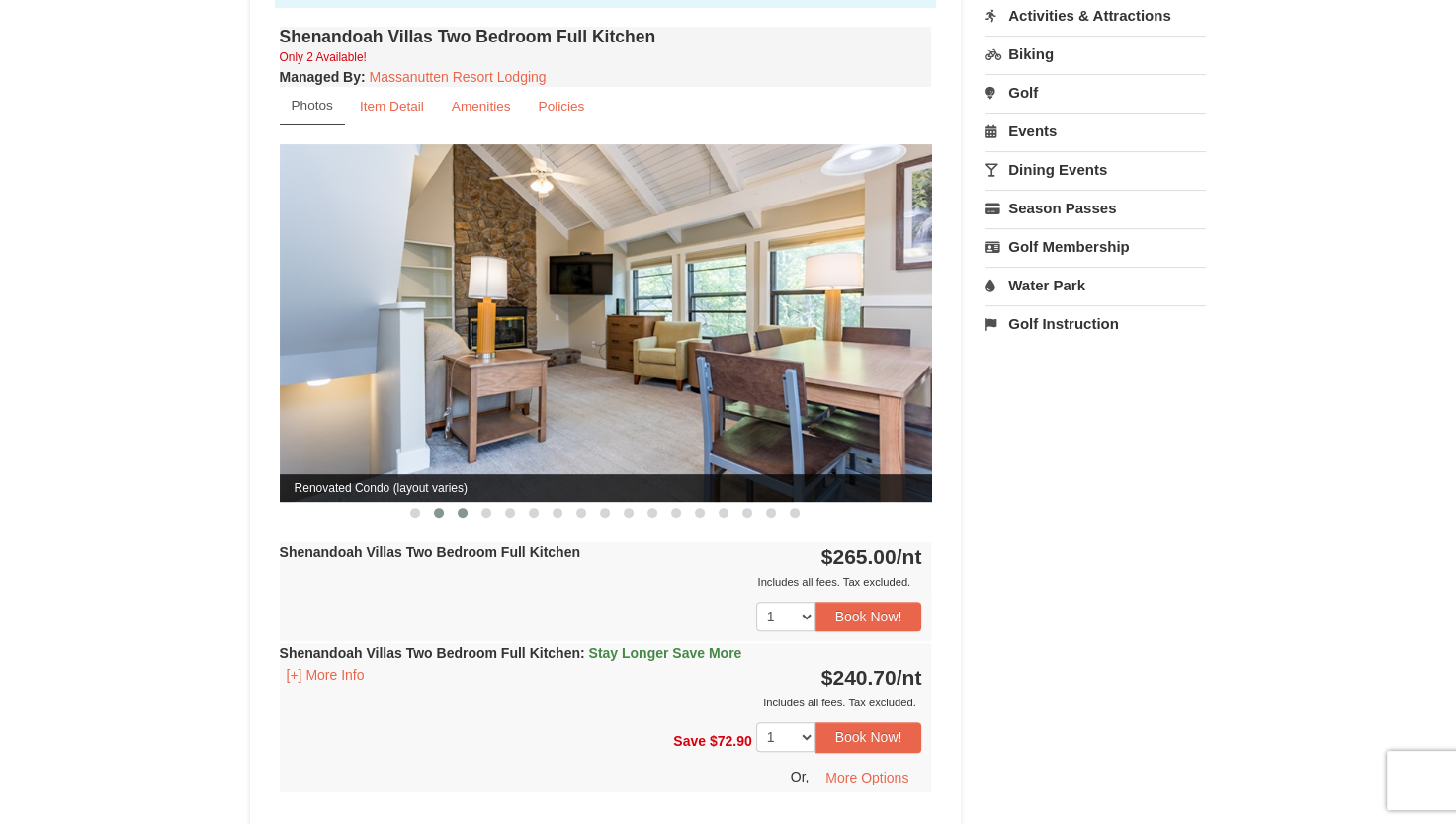 click at bounding box center [463, 513] 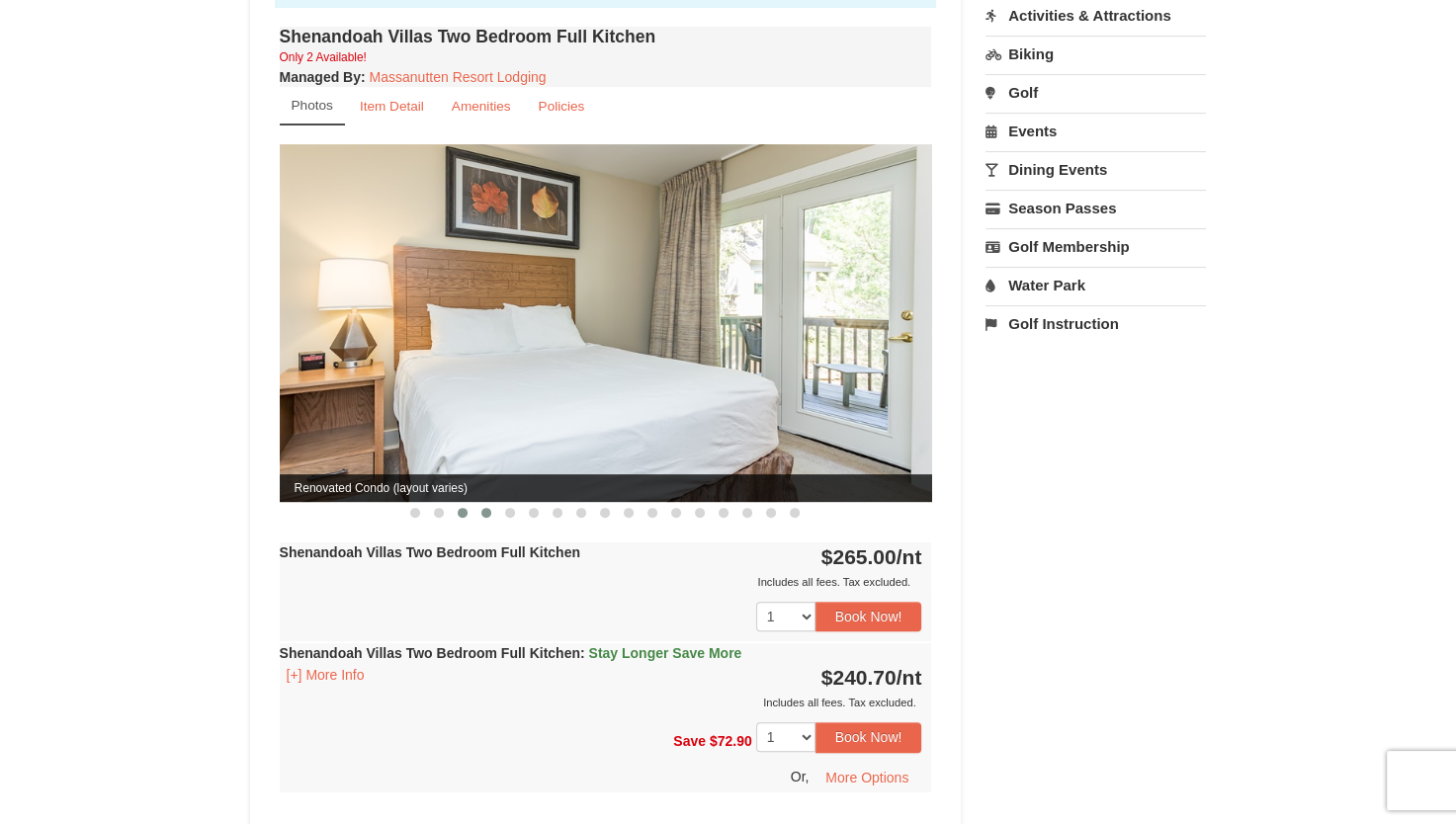 click at bounding box center [486, 513] 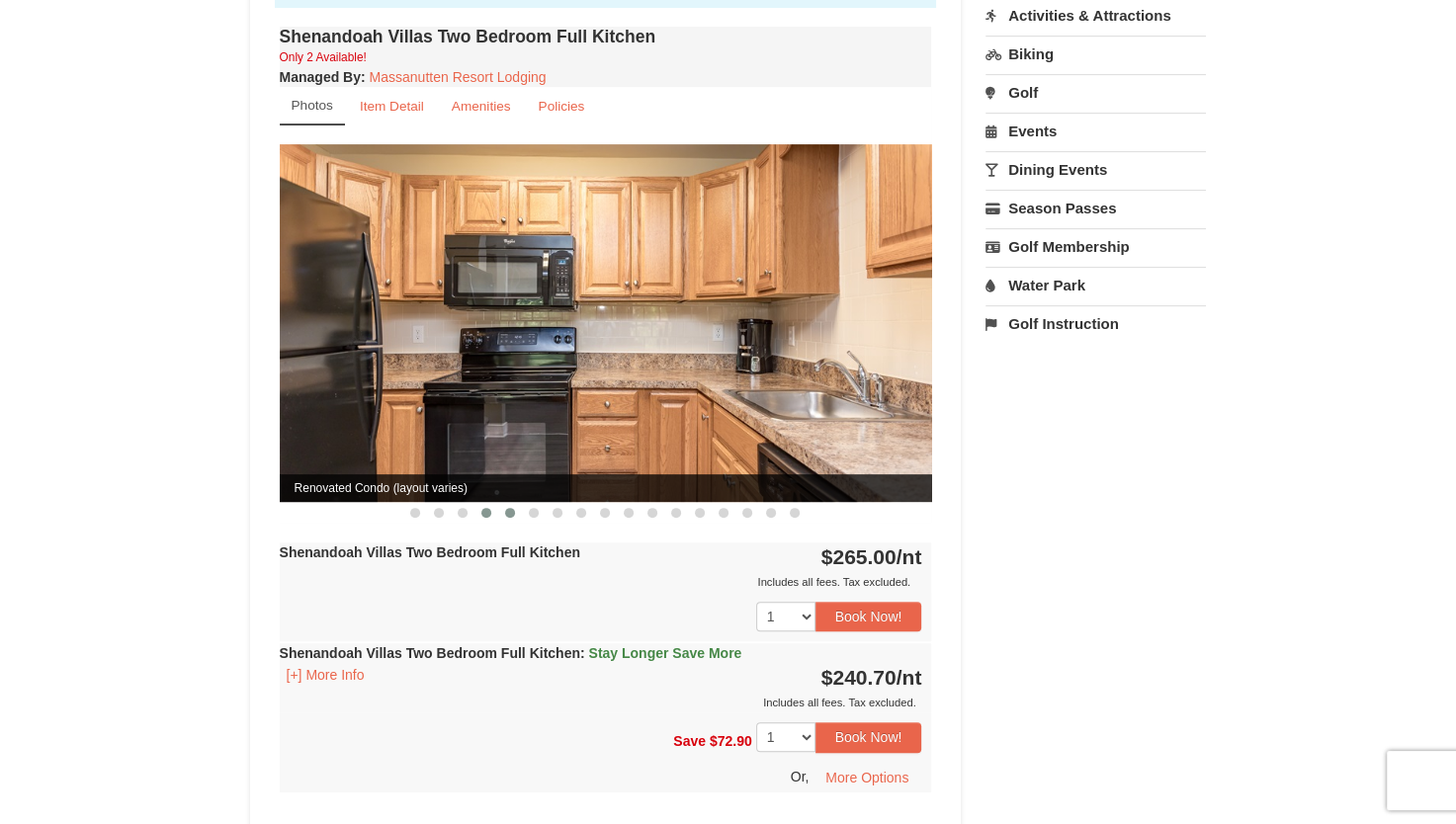 click at bounding box center [510, 513] 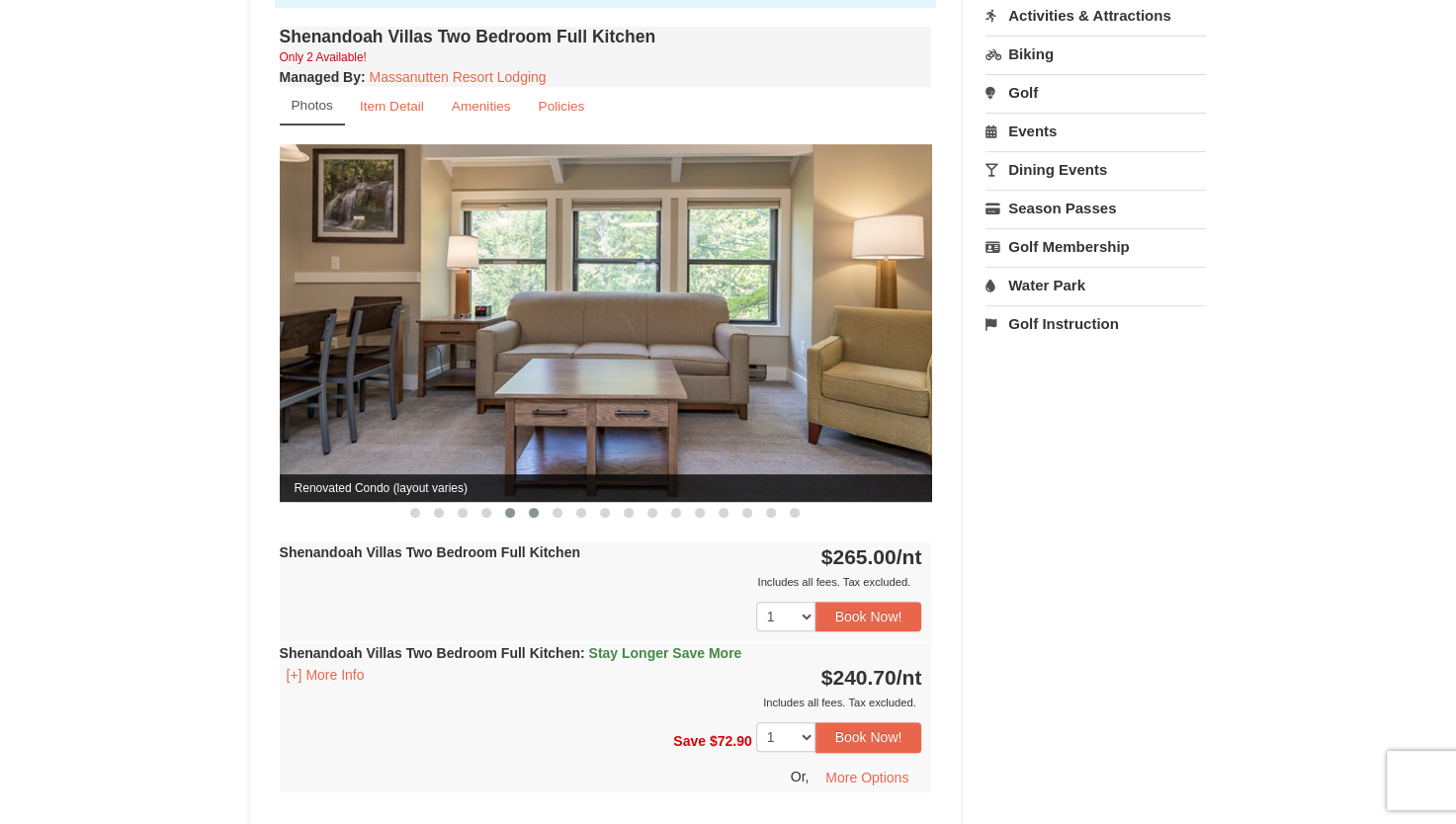 click at bounding box center [534, 513] 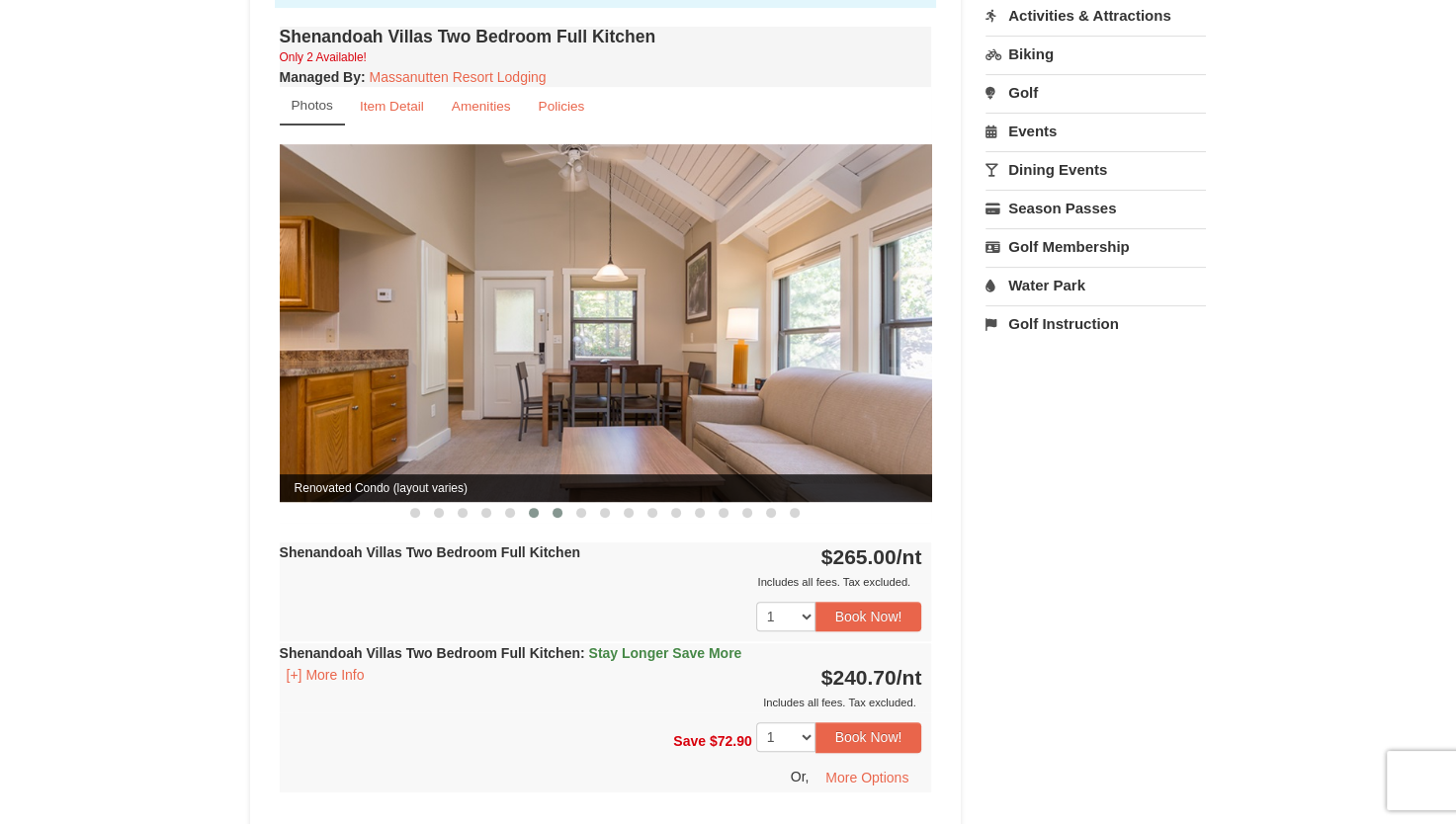 click at bounding box center [557, 513] 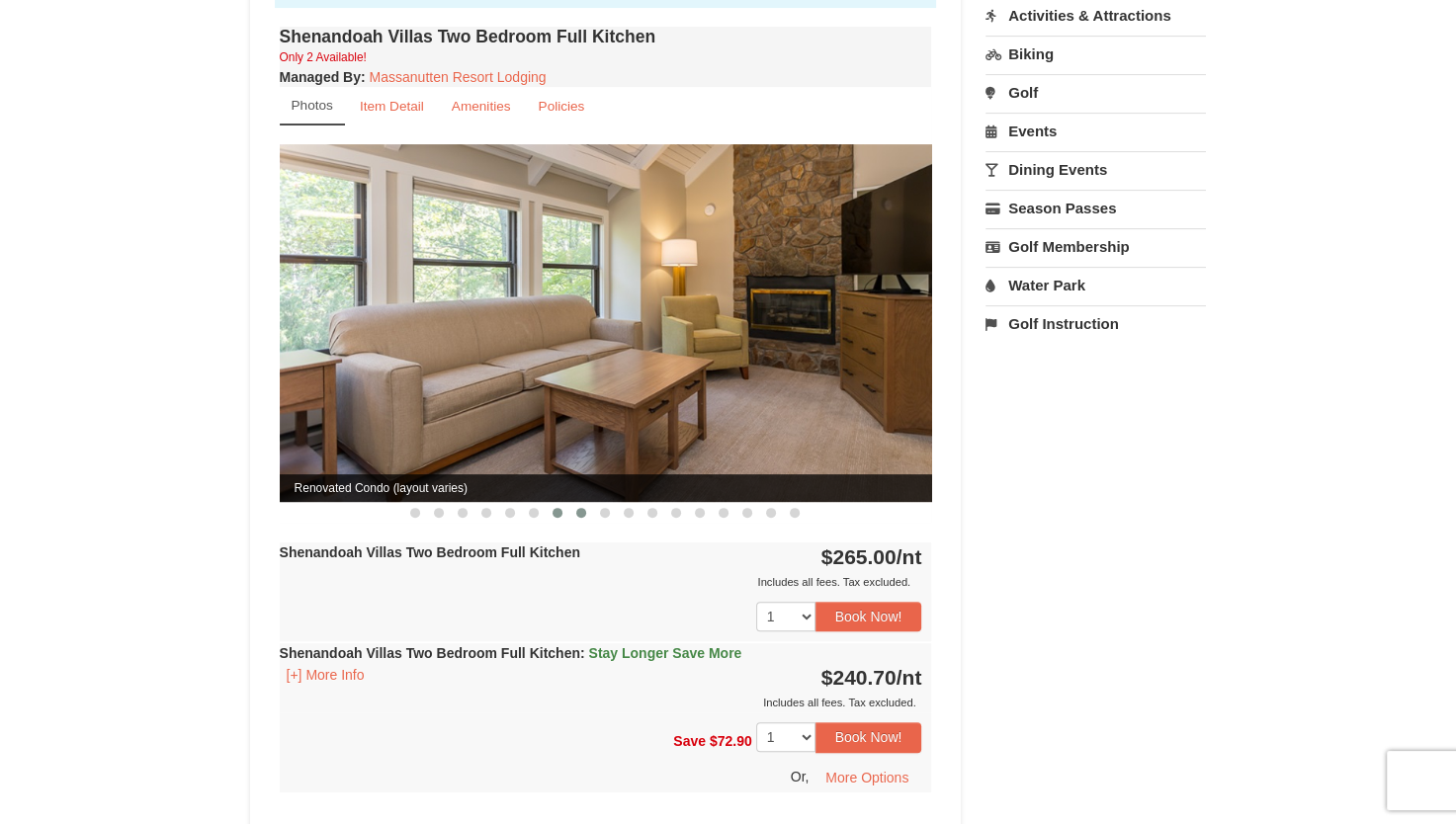 click at bounding box center [581, 513] 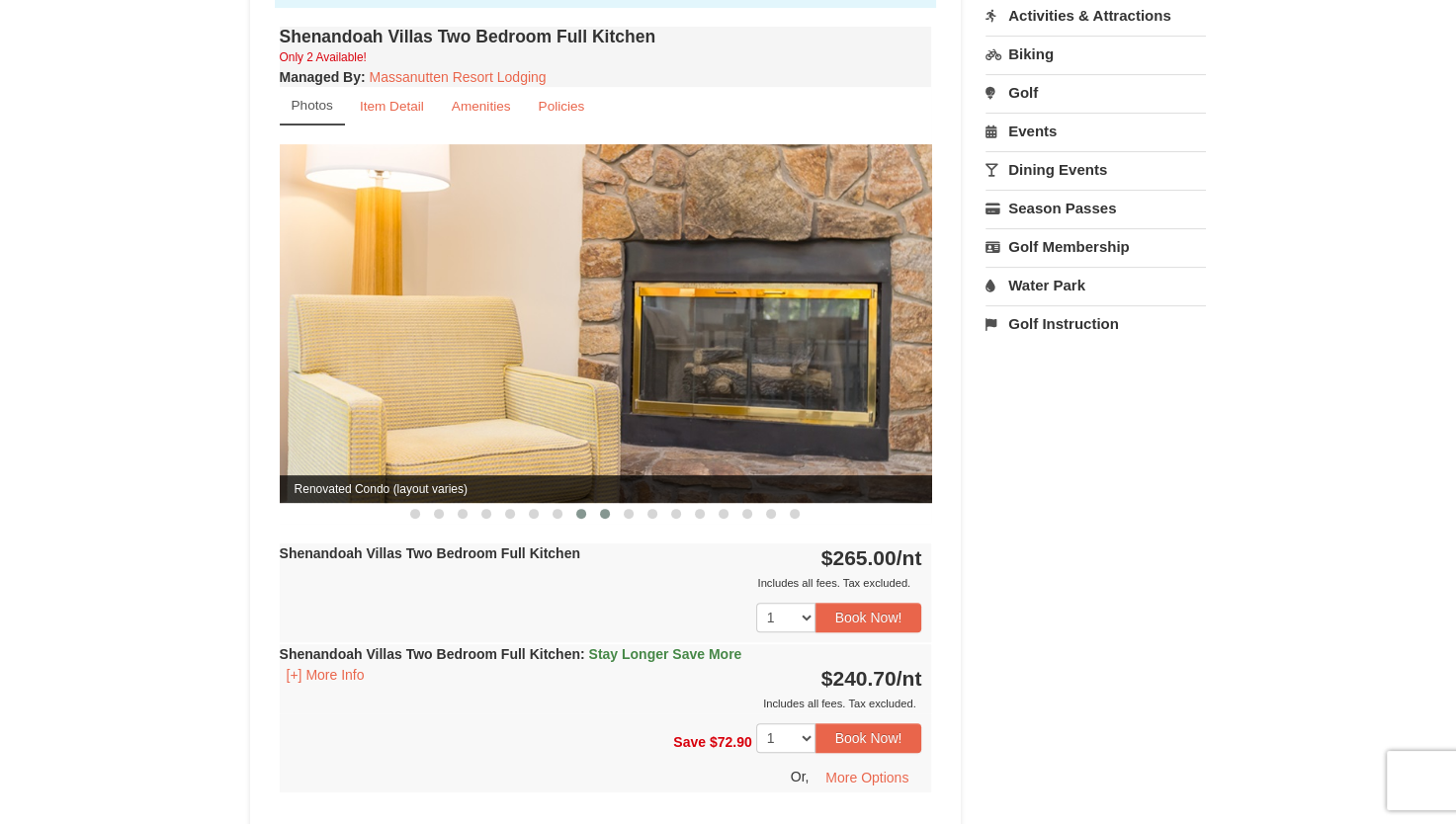 click at bounding box center [605, 514] 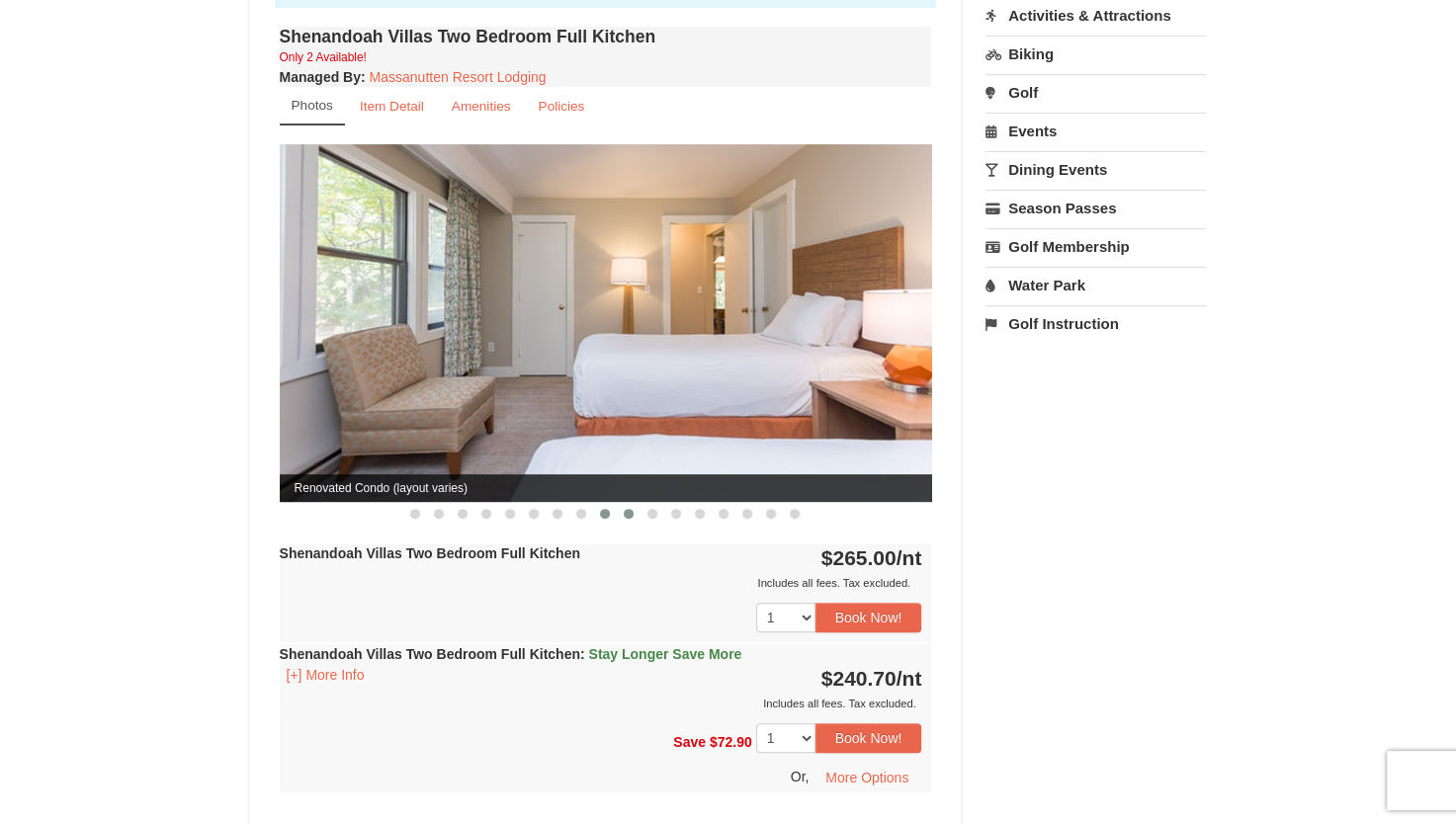 click at bounding box center (629, 514) 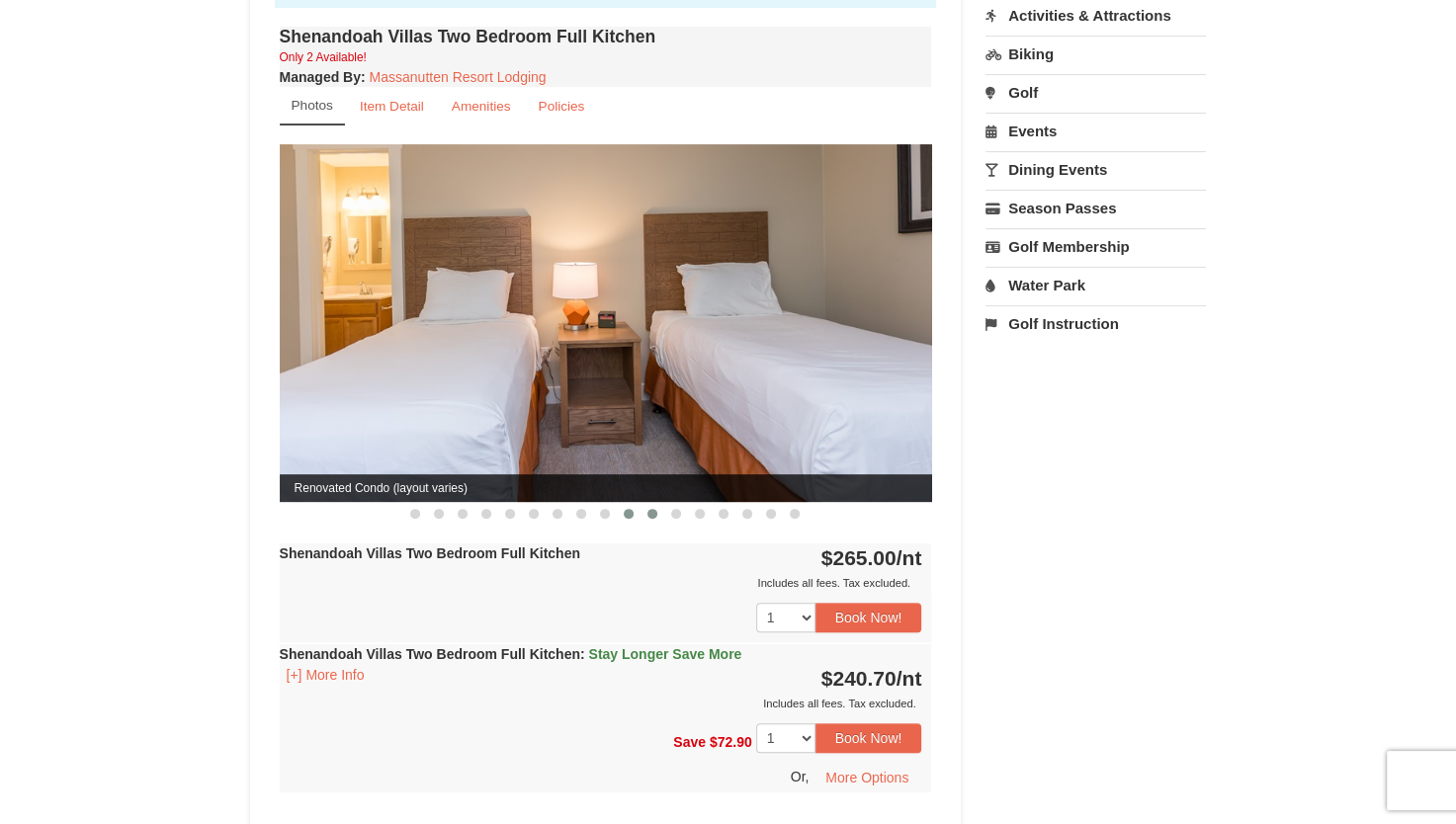 click at bounding box center [652, 514] 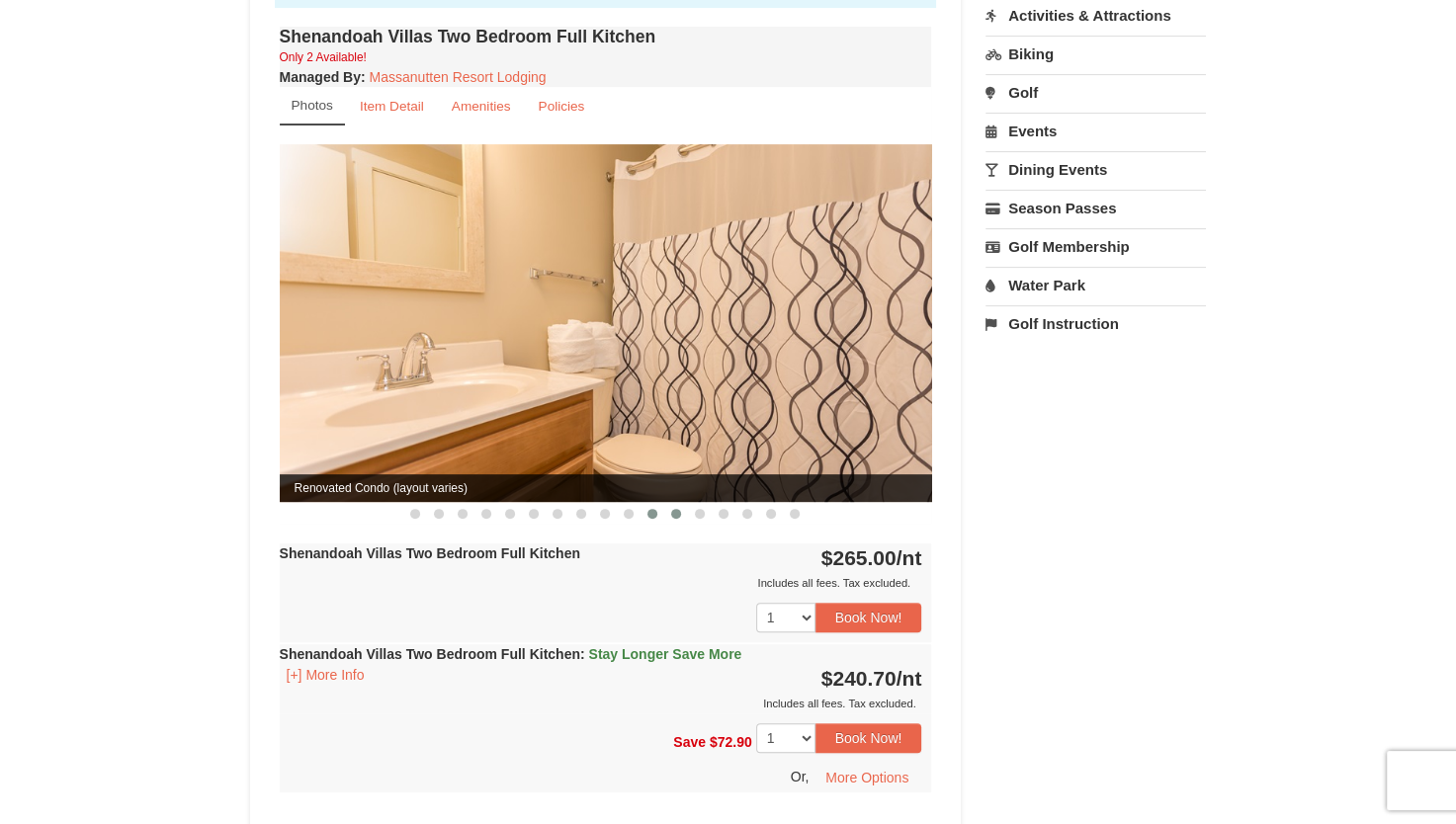 click at bounding box center [676, 514] 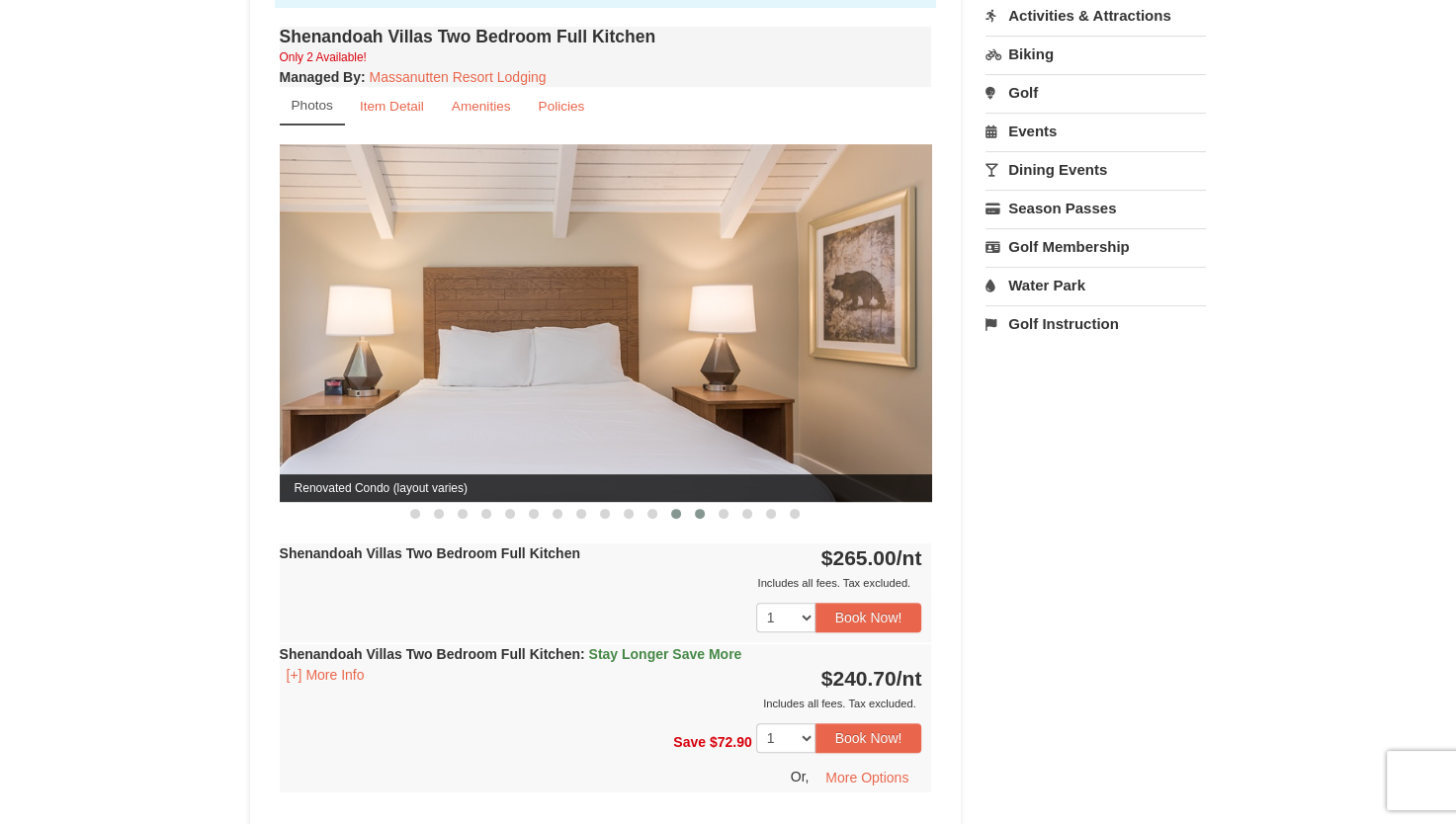 click at bounding box center (700, 514) 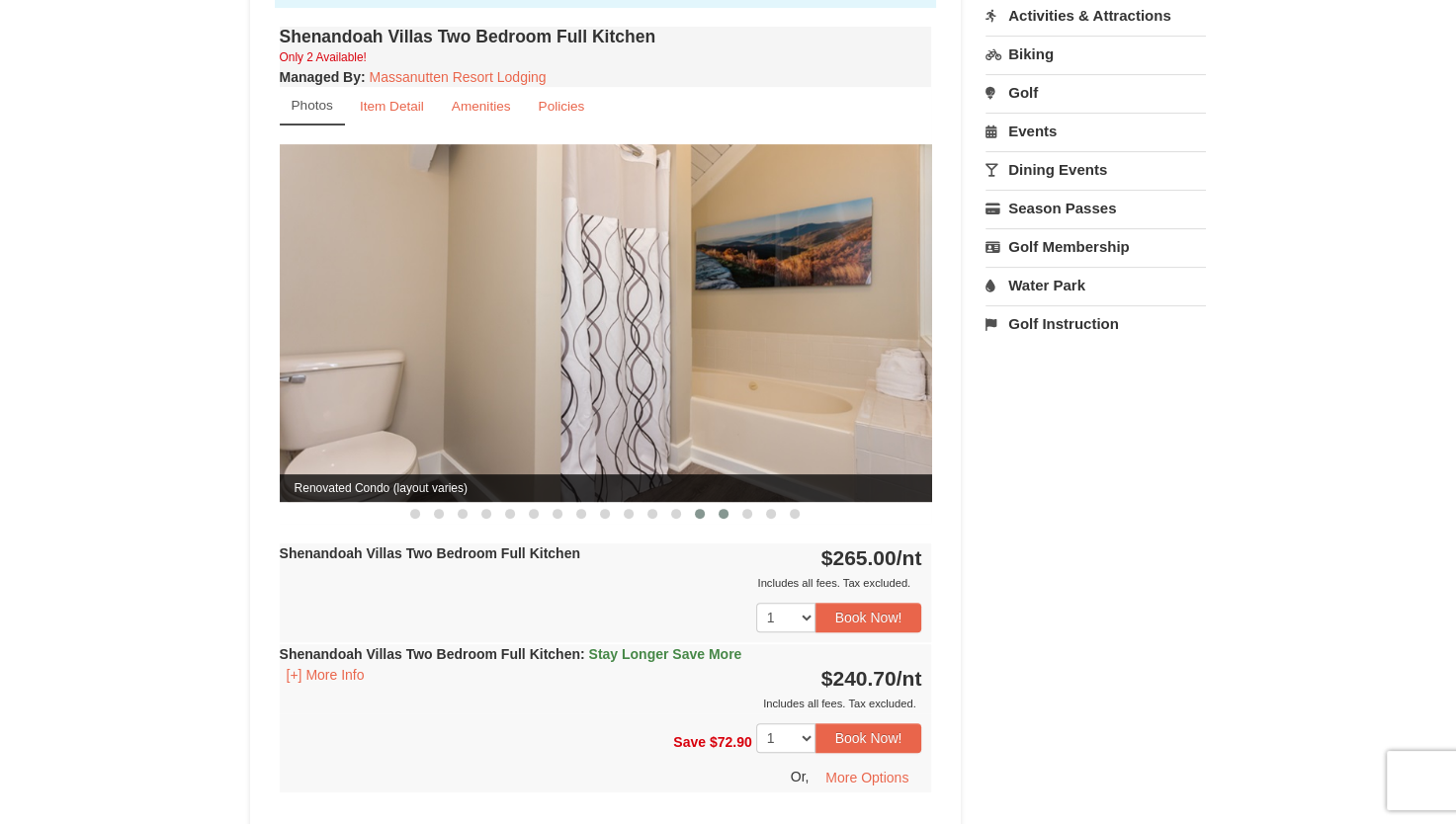 click at bounding box center [724, 514] 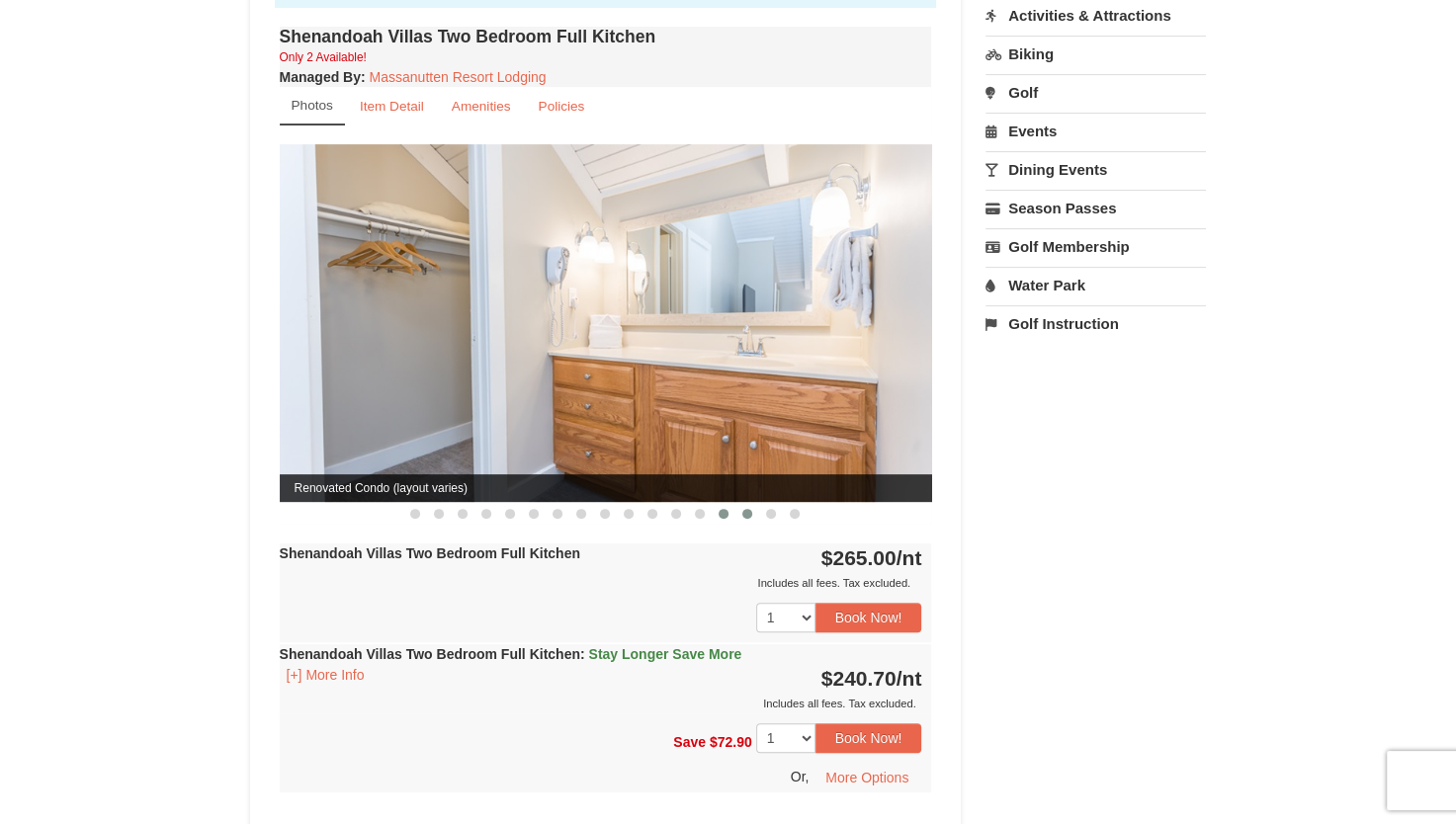 click at bounding box center (747, 514) 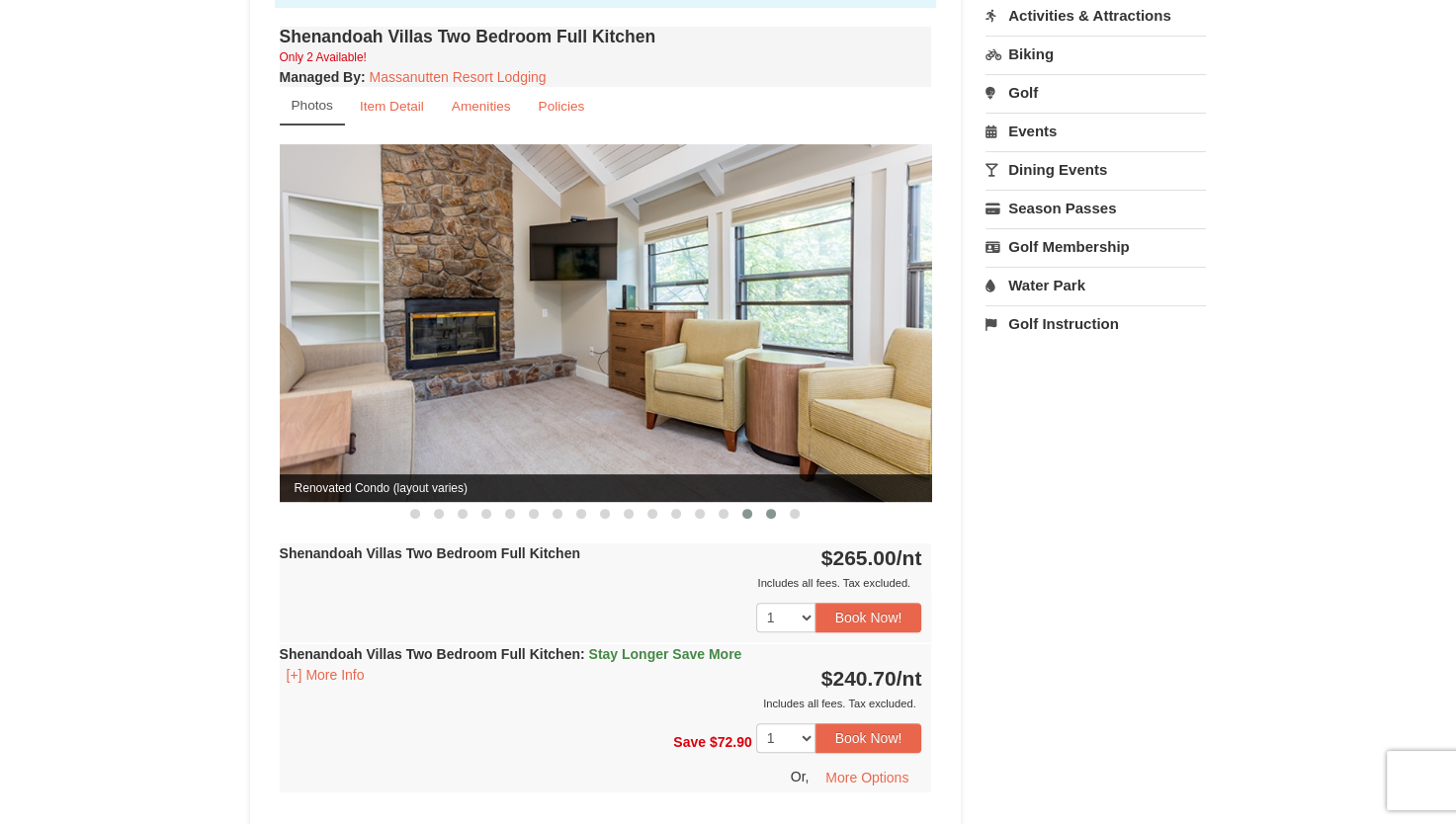 click at bounding box center (771, 514) 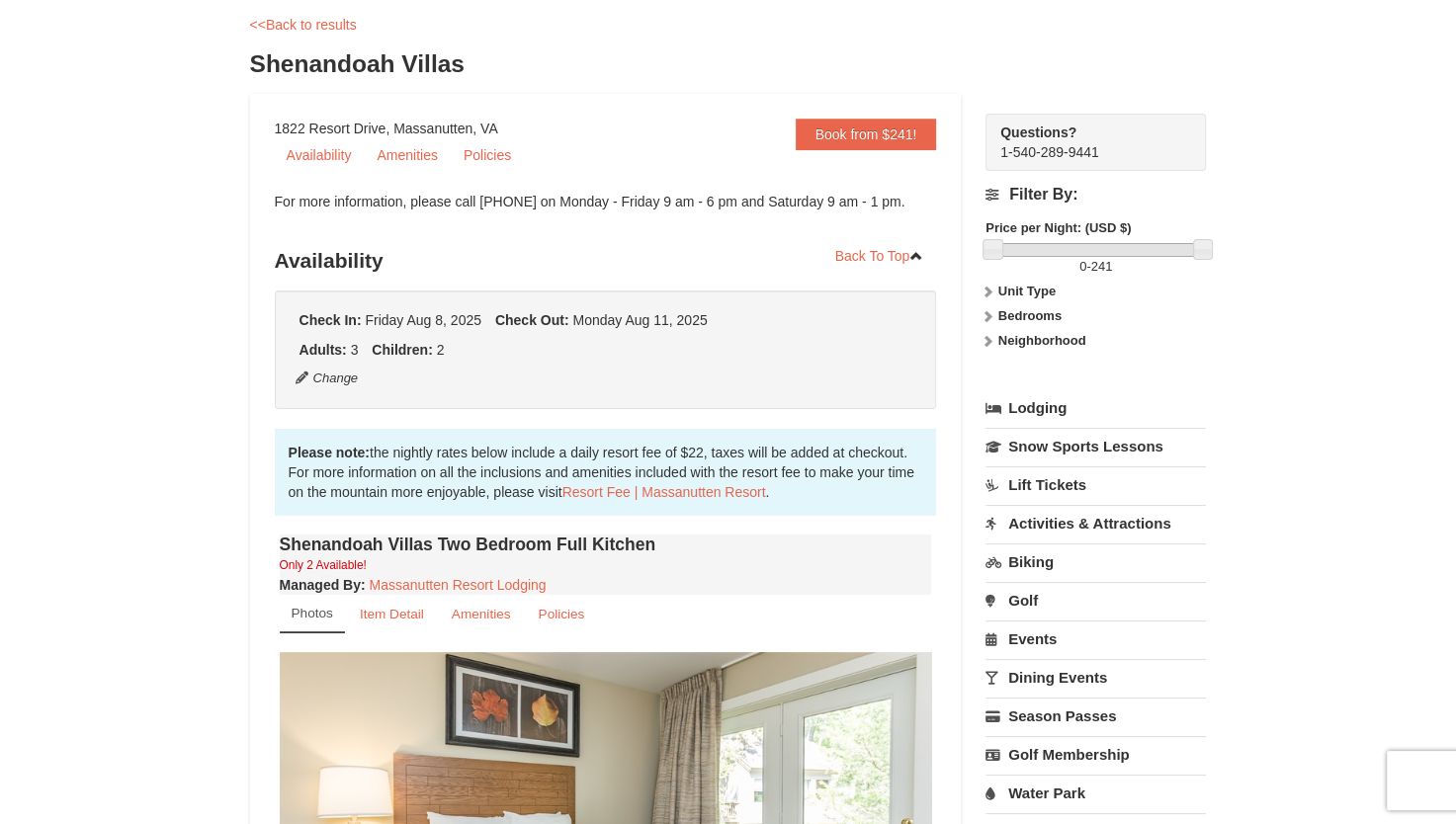scroll, scrollTop: 0, scrollLeft: 0, axis: both 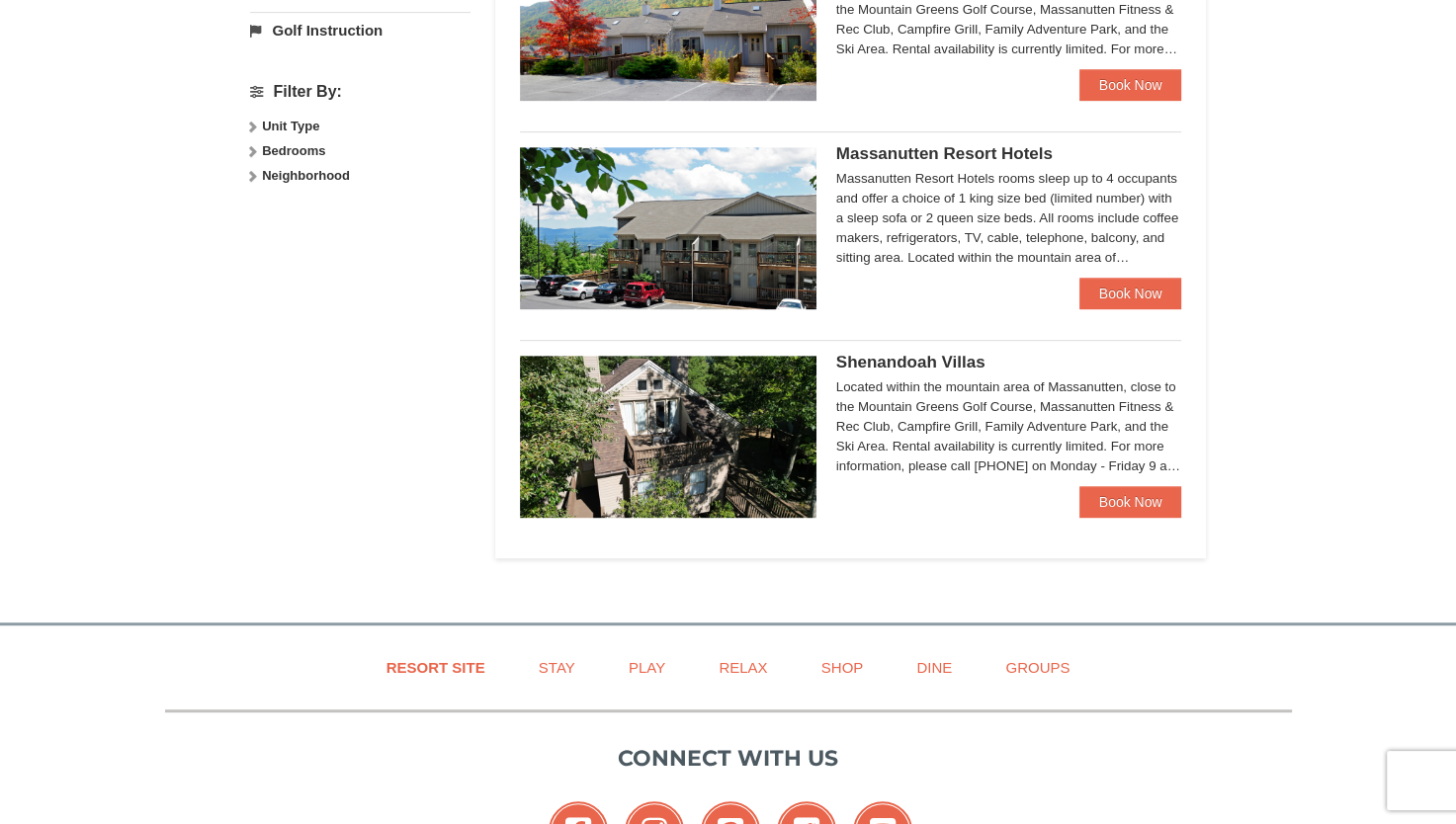 select on "8" 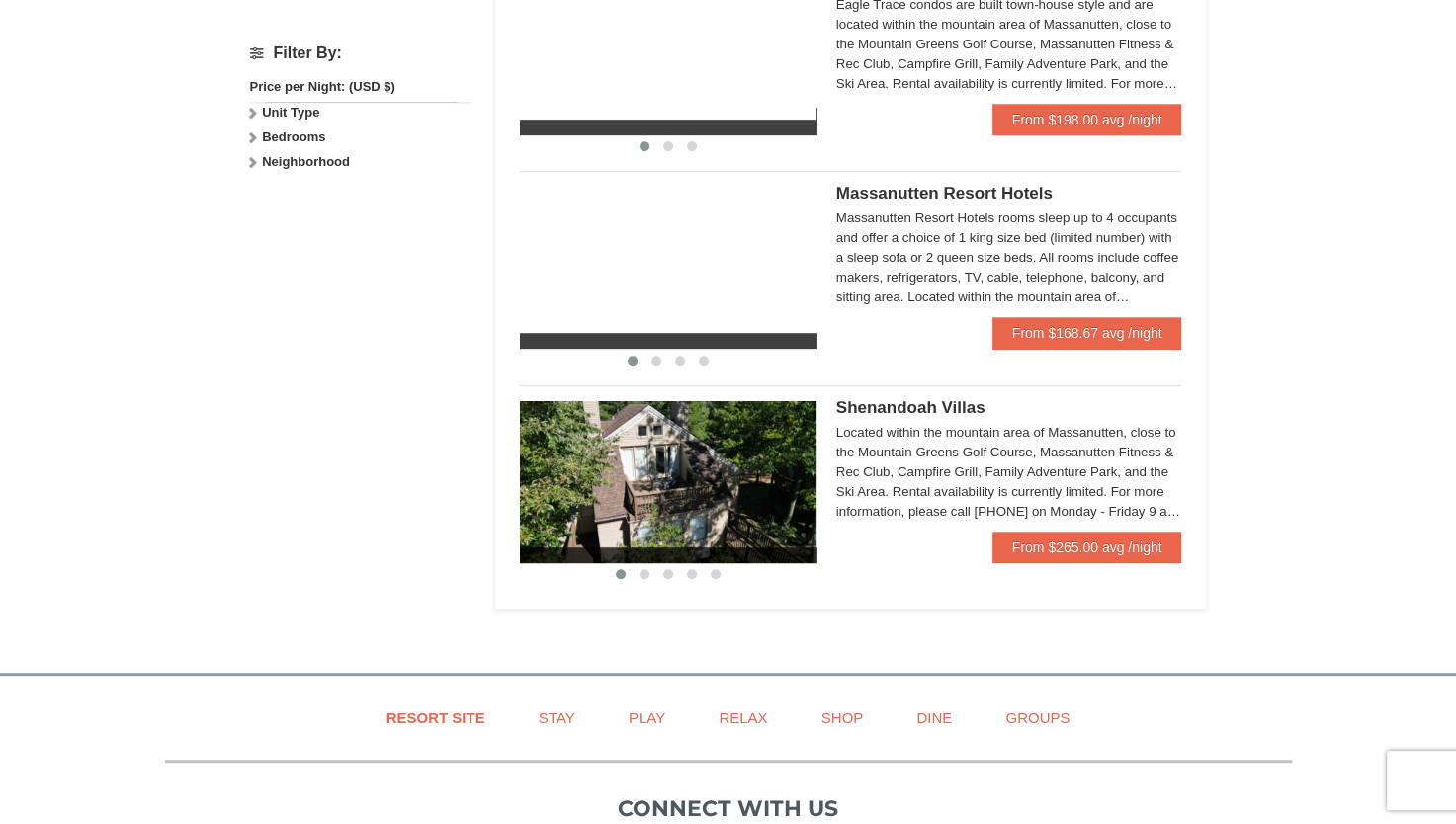 scroll, scrollTop: 863, scrollLeft: 0, axis: vertical 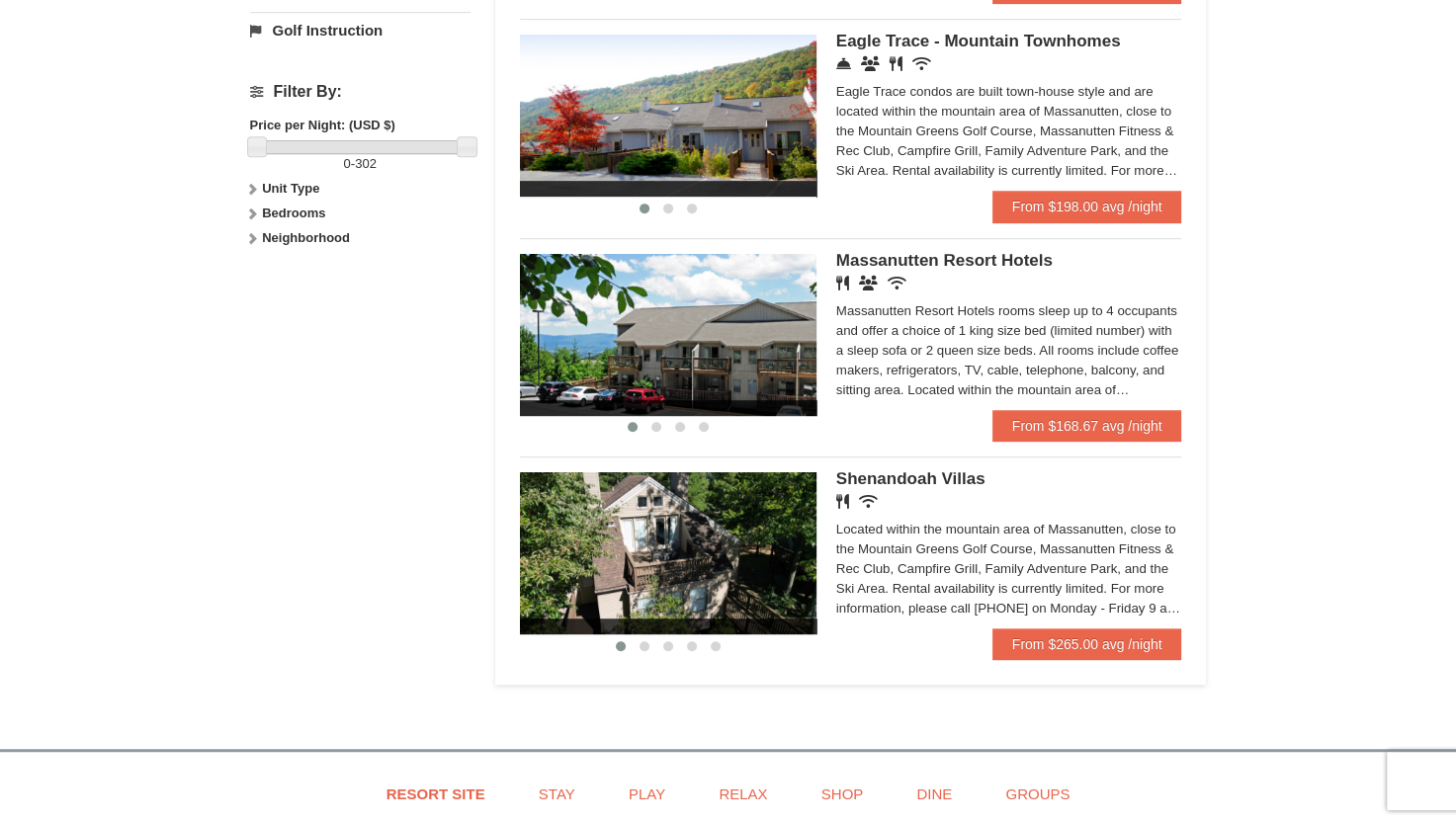 click at bounding box center (668, 116) 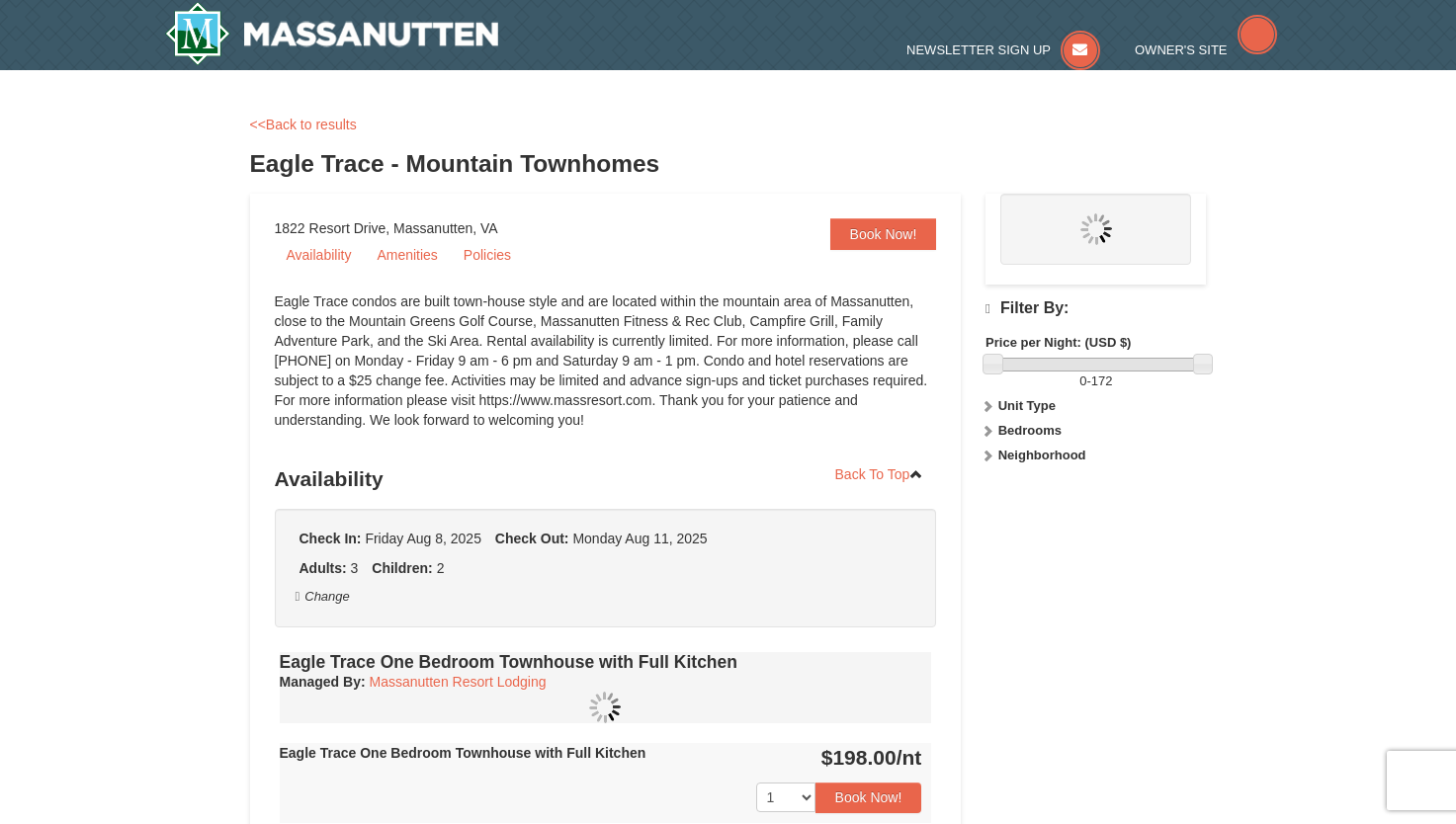 scroll, scrollTop: 0, scrollLeft: 0, axis: both 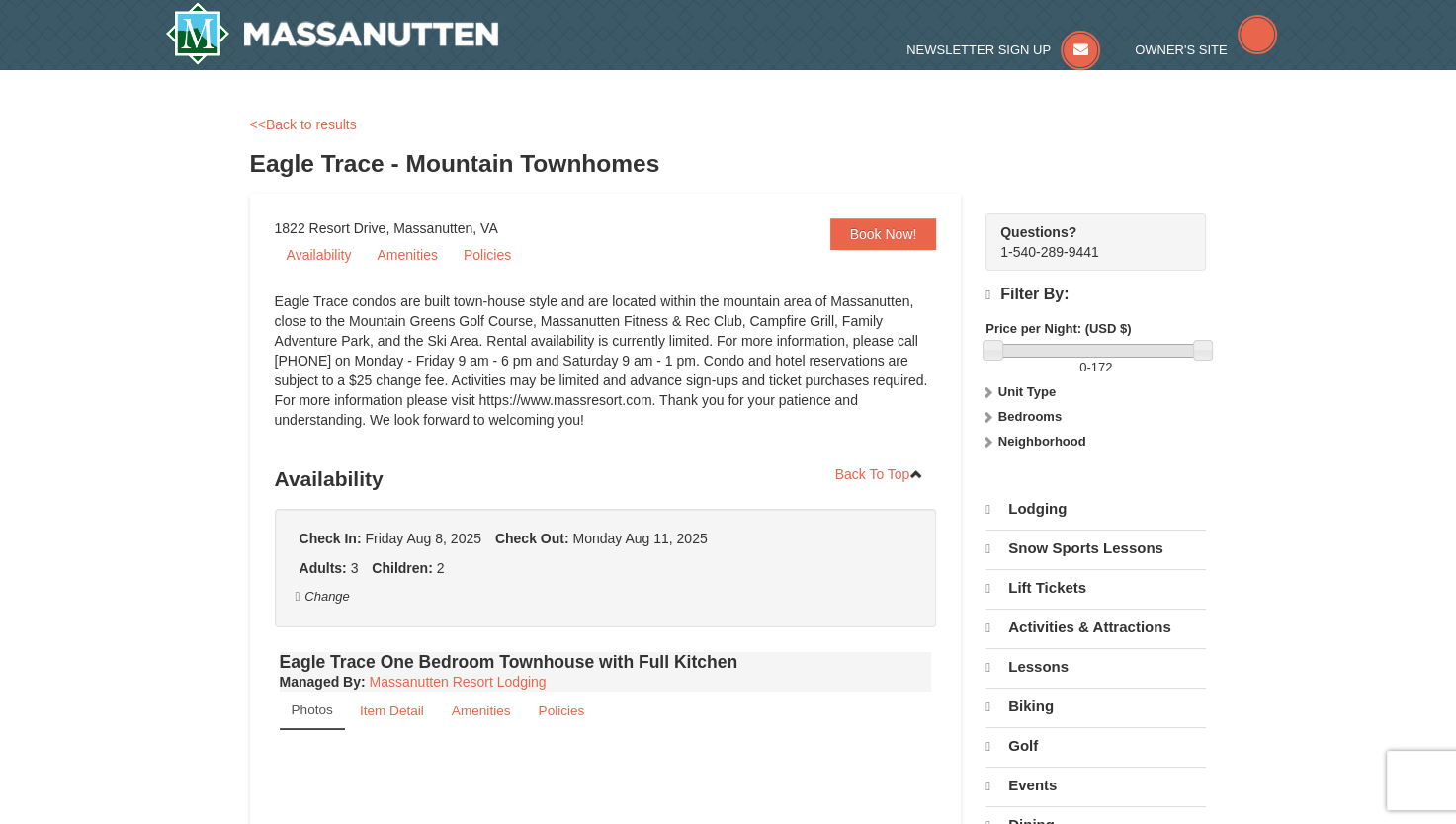 select on "8" 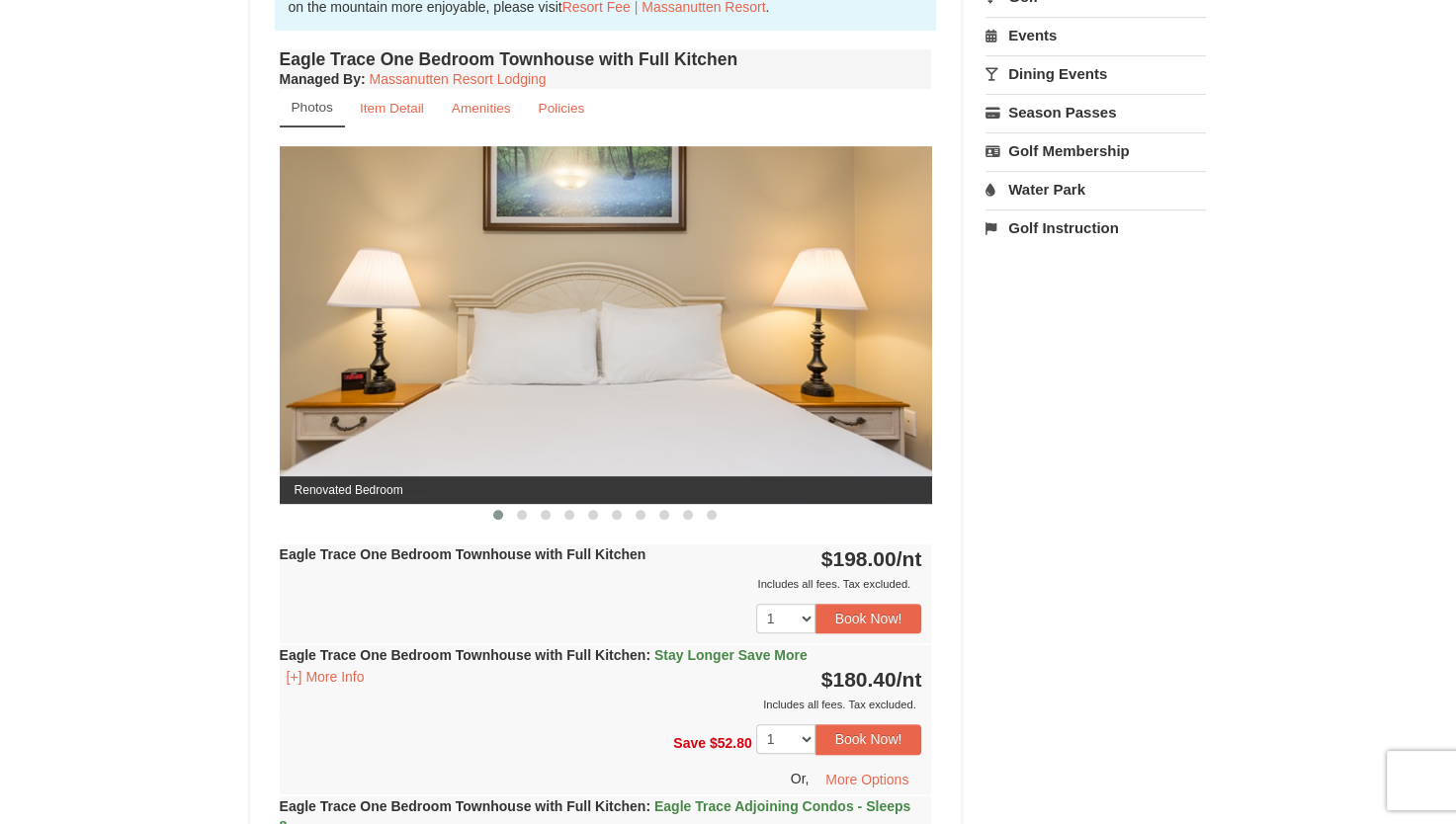 scroll, scrollTop: 709, scrollLeft: 0, axis: vertical 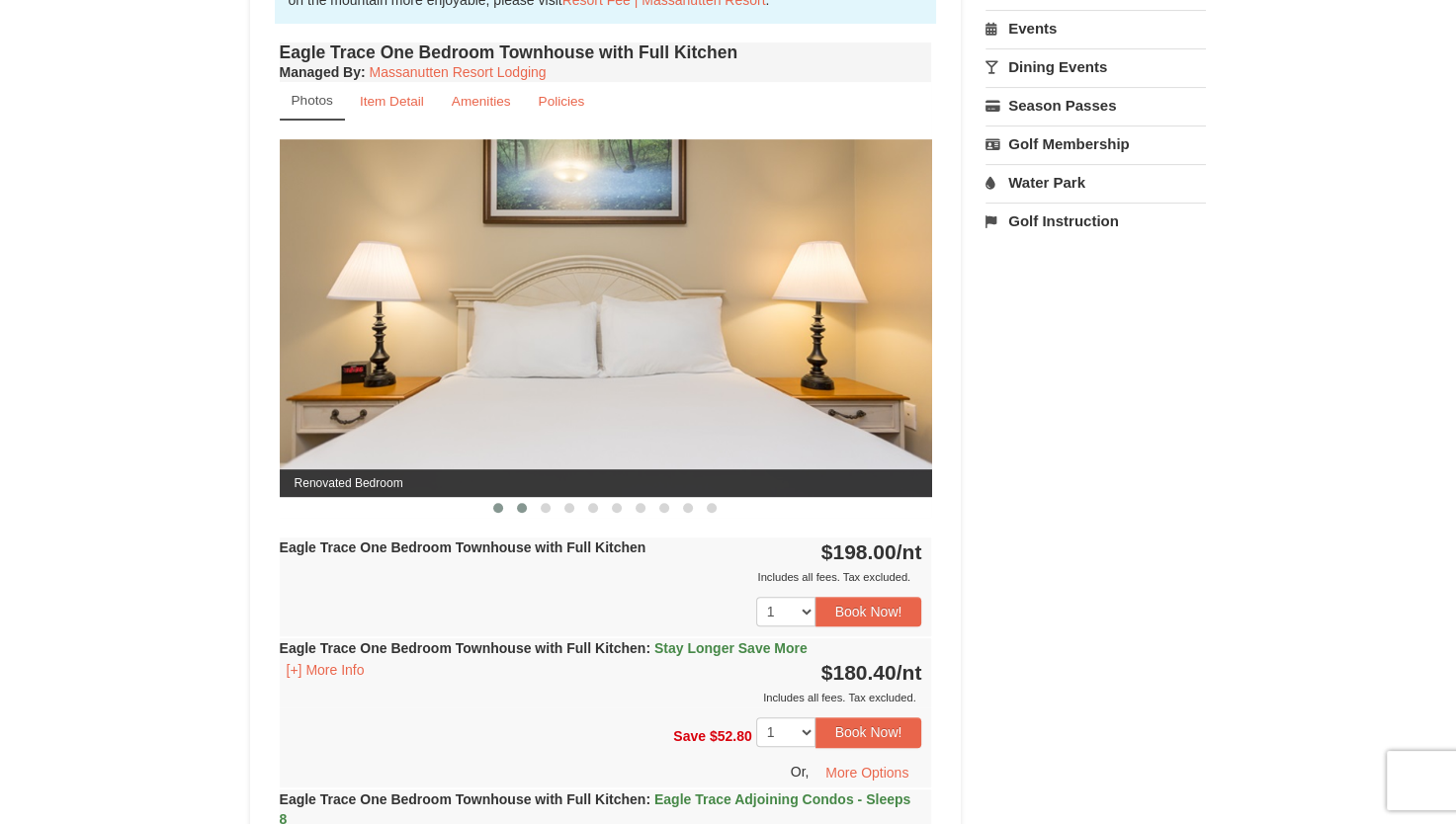 click at bounding box center (522, 508) 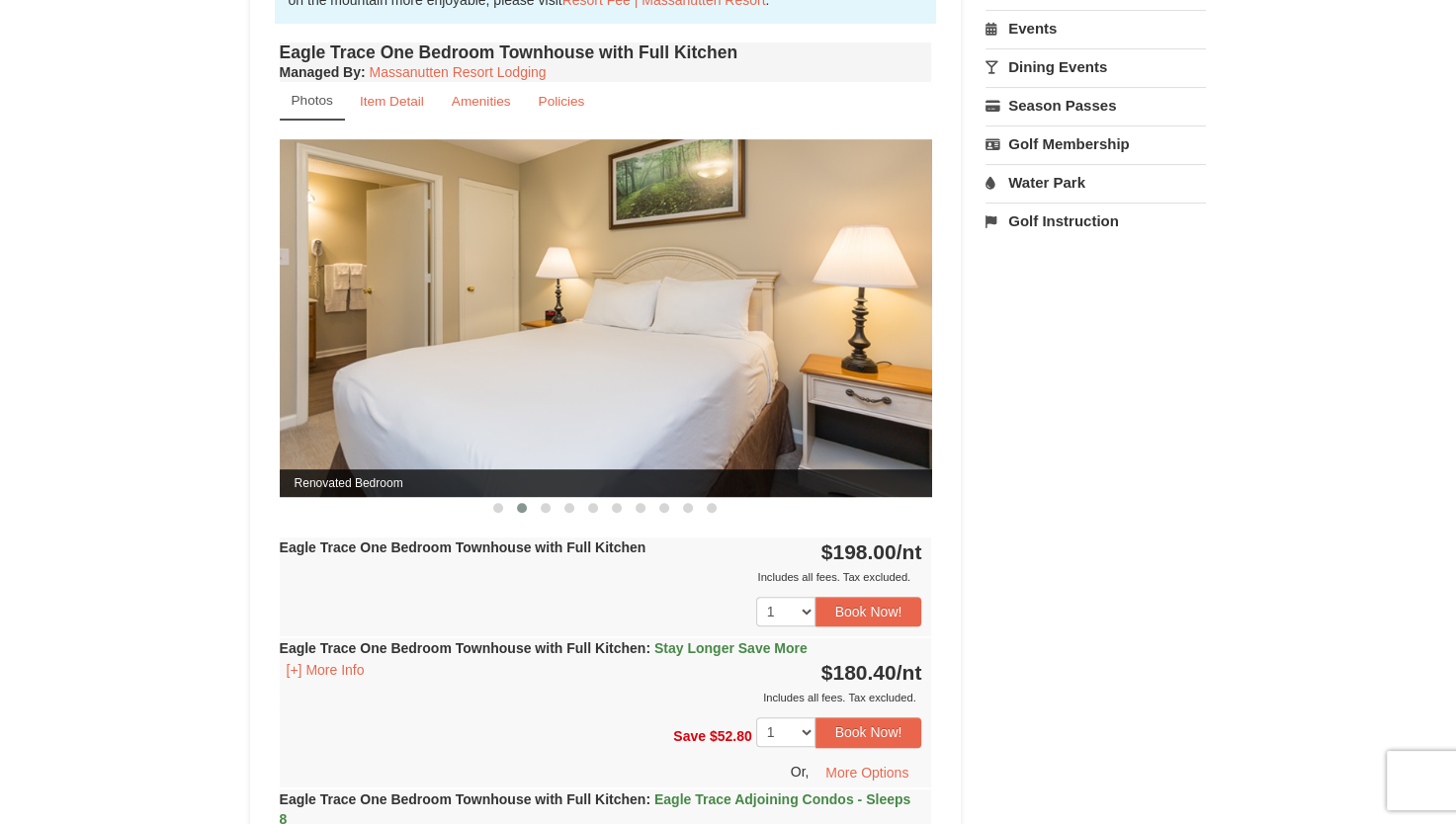 type 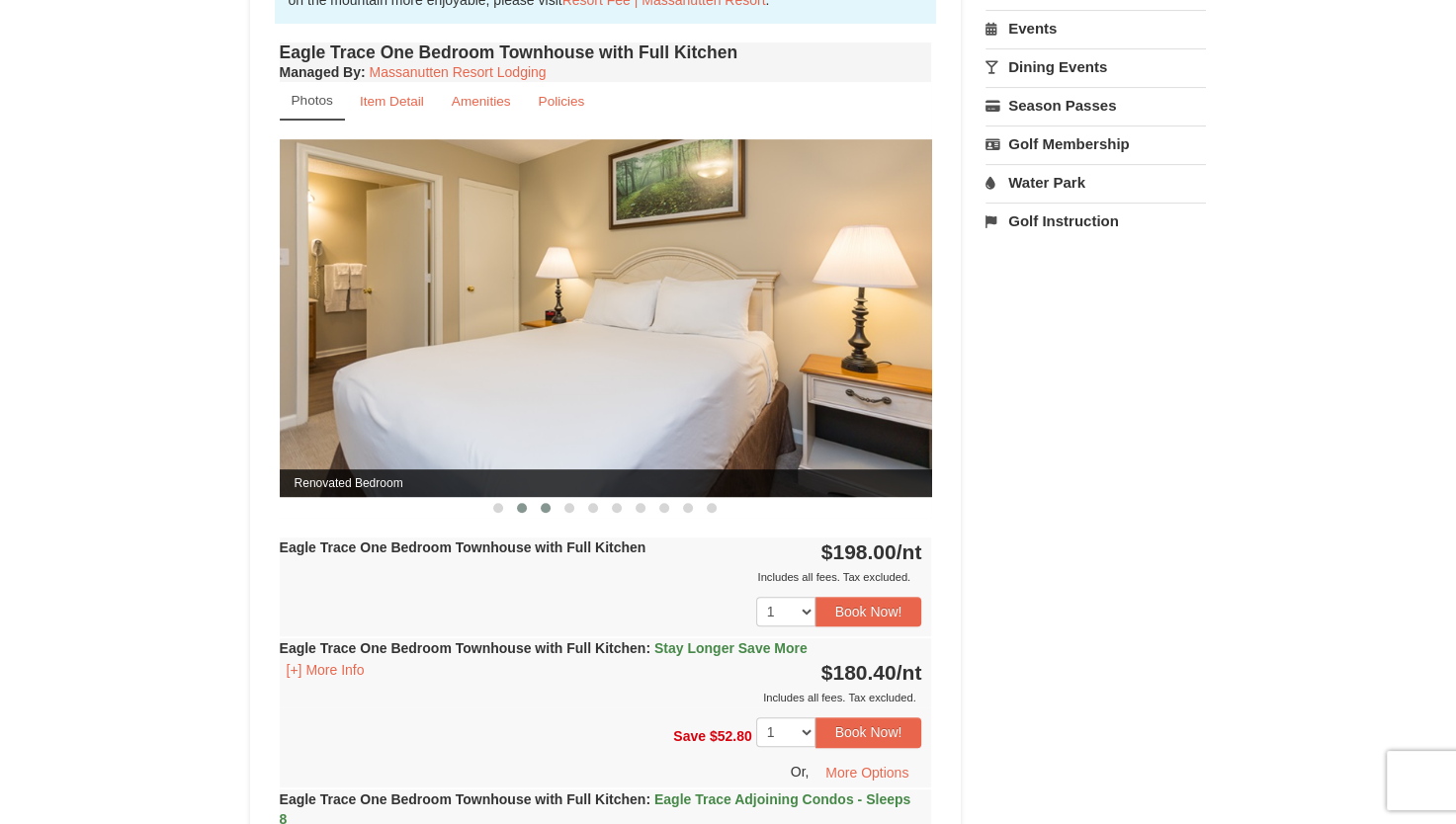 click at bounding box center [546, 508] 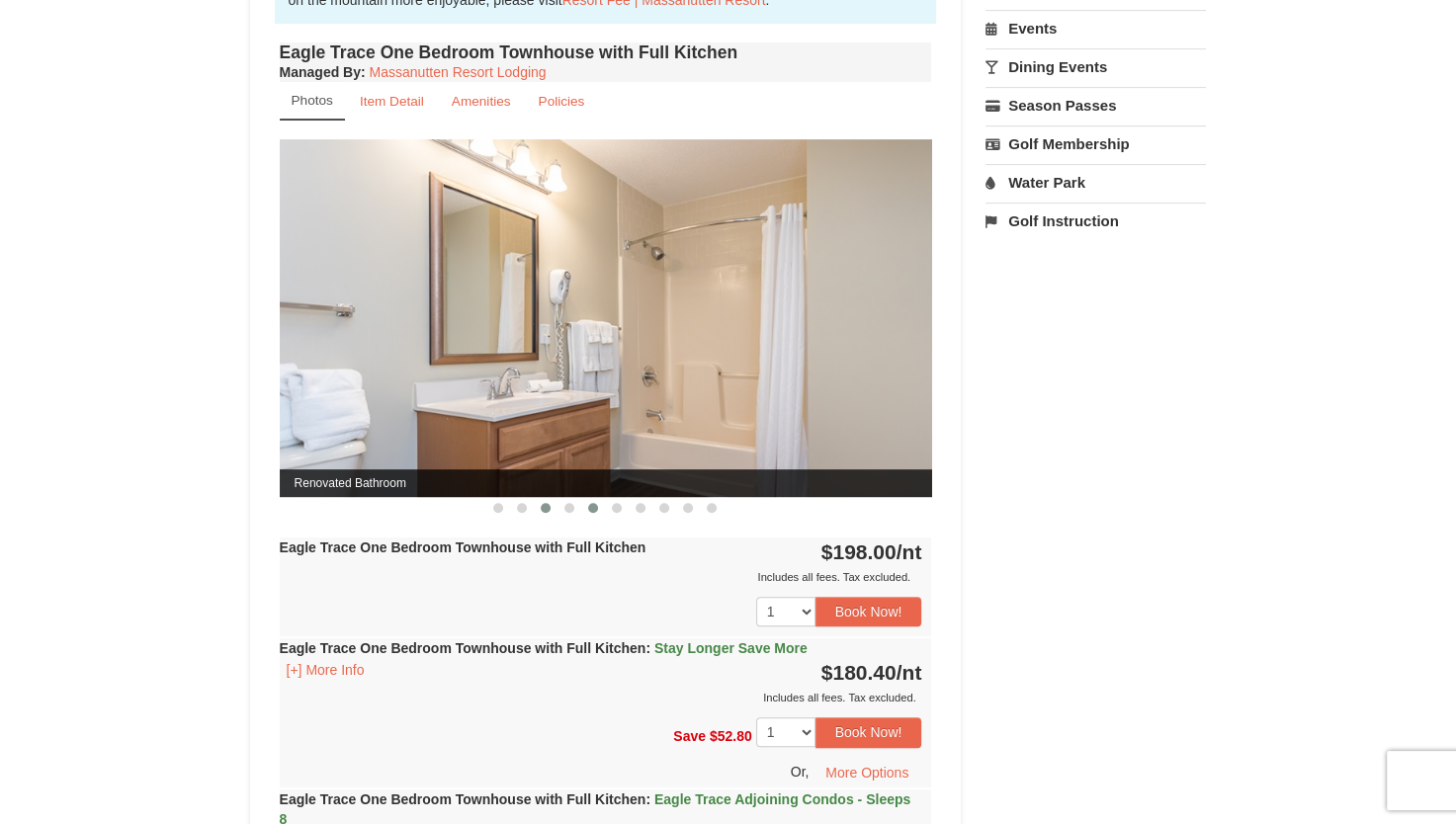 click at bounding box center [593, 508] 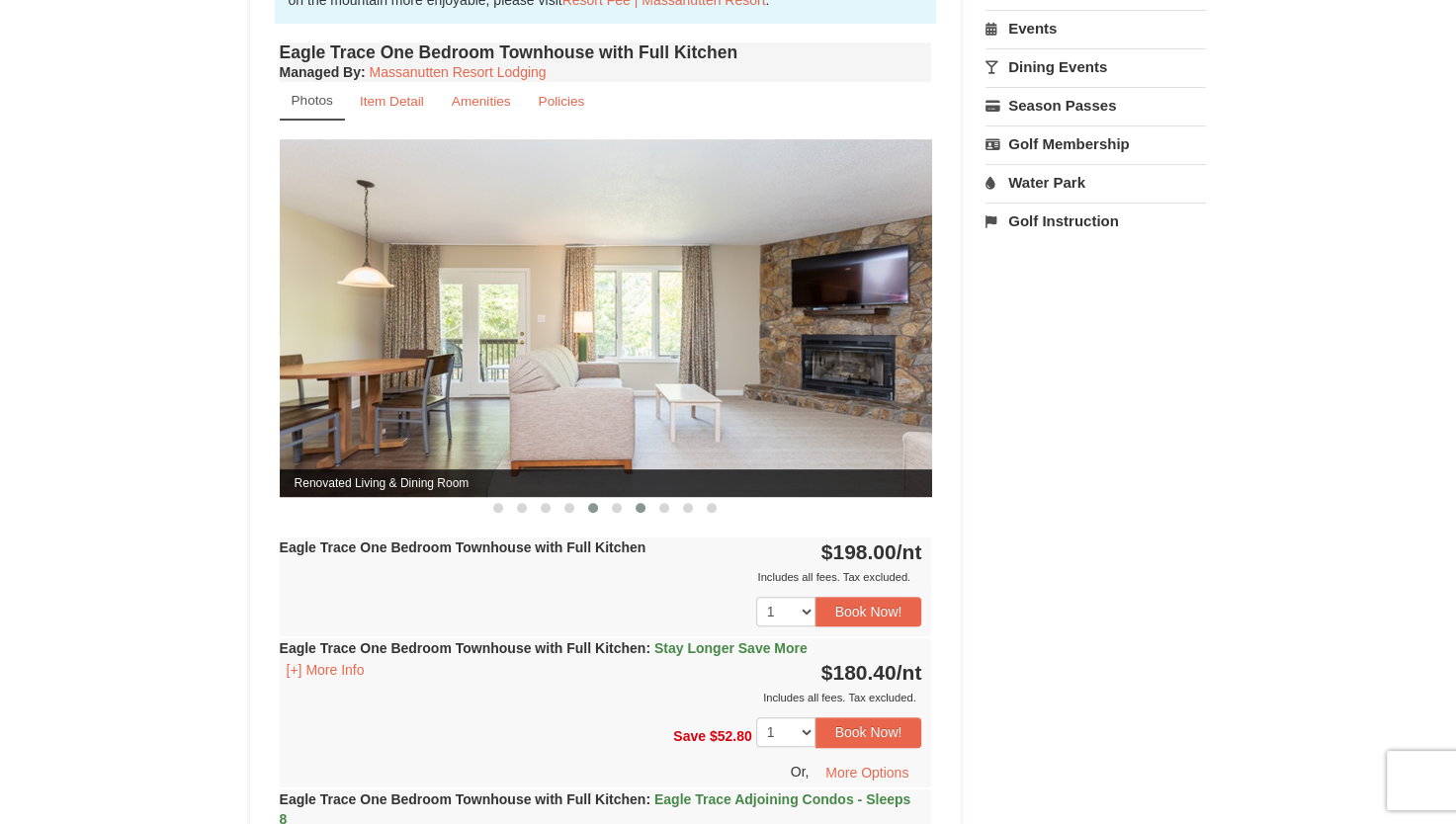 click at bounding box center (641, 508) 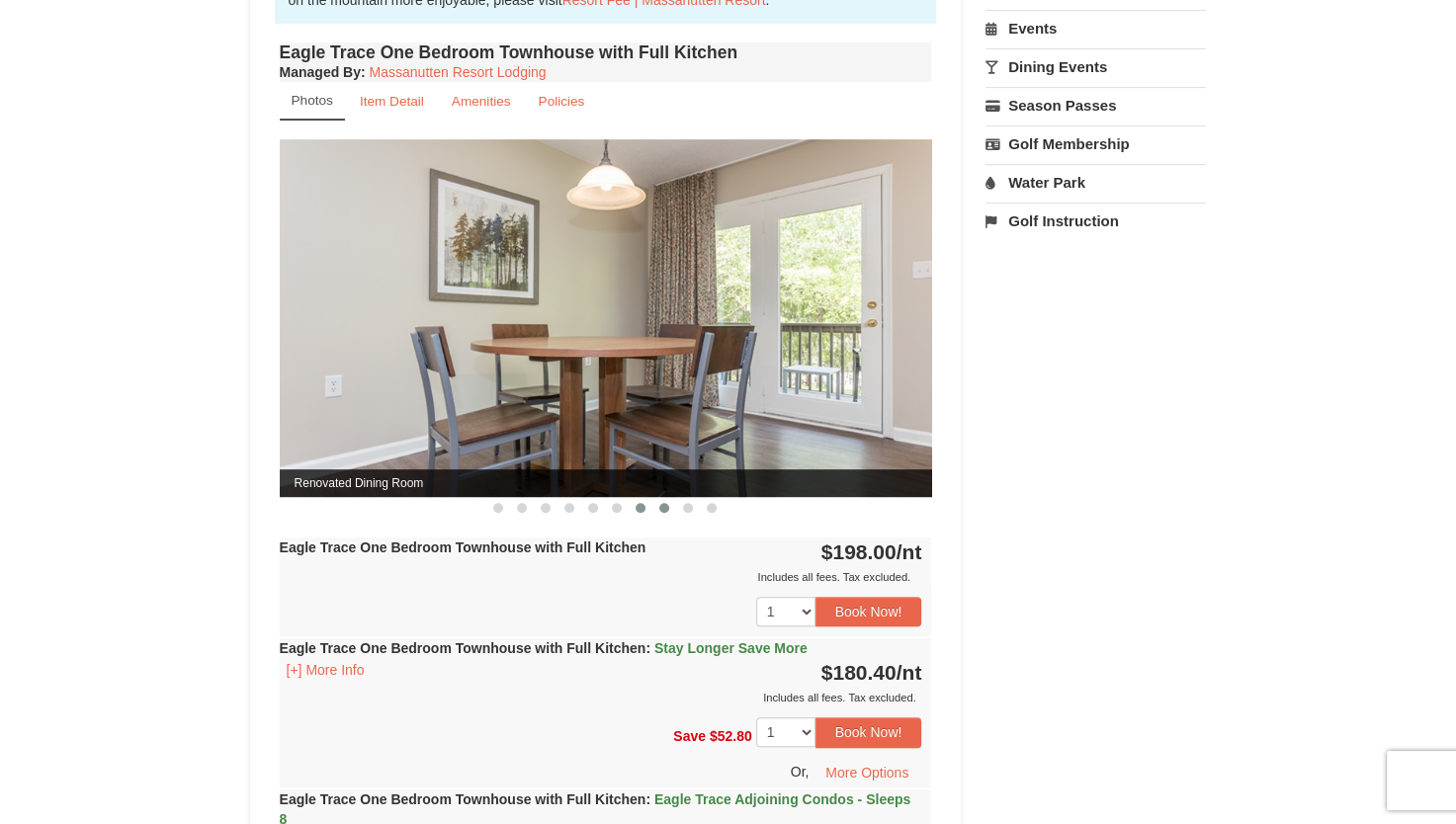click at bounding box center [664, 508] 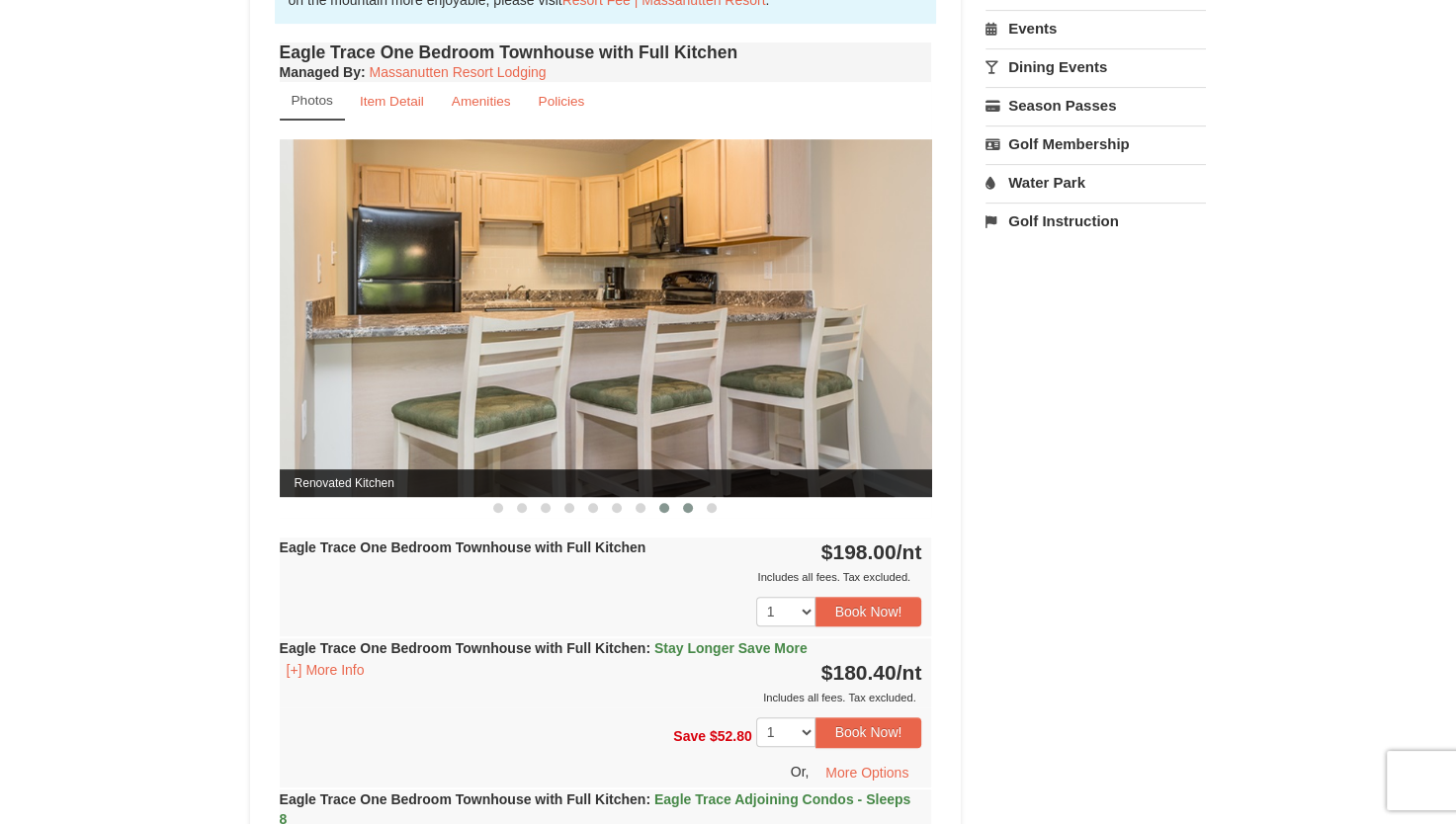 click at bounding box center [688, 508] 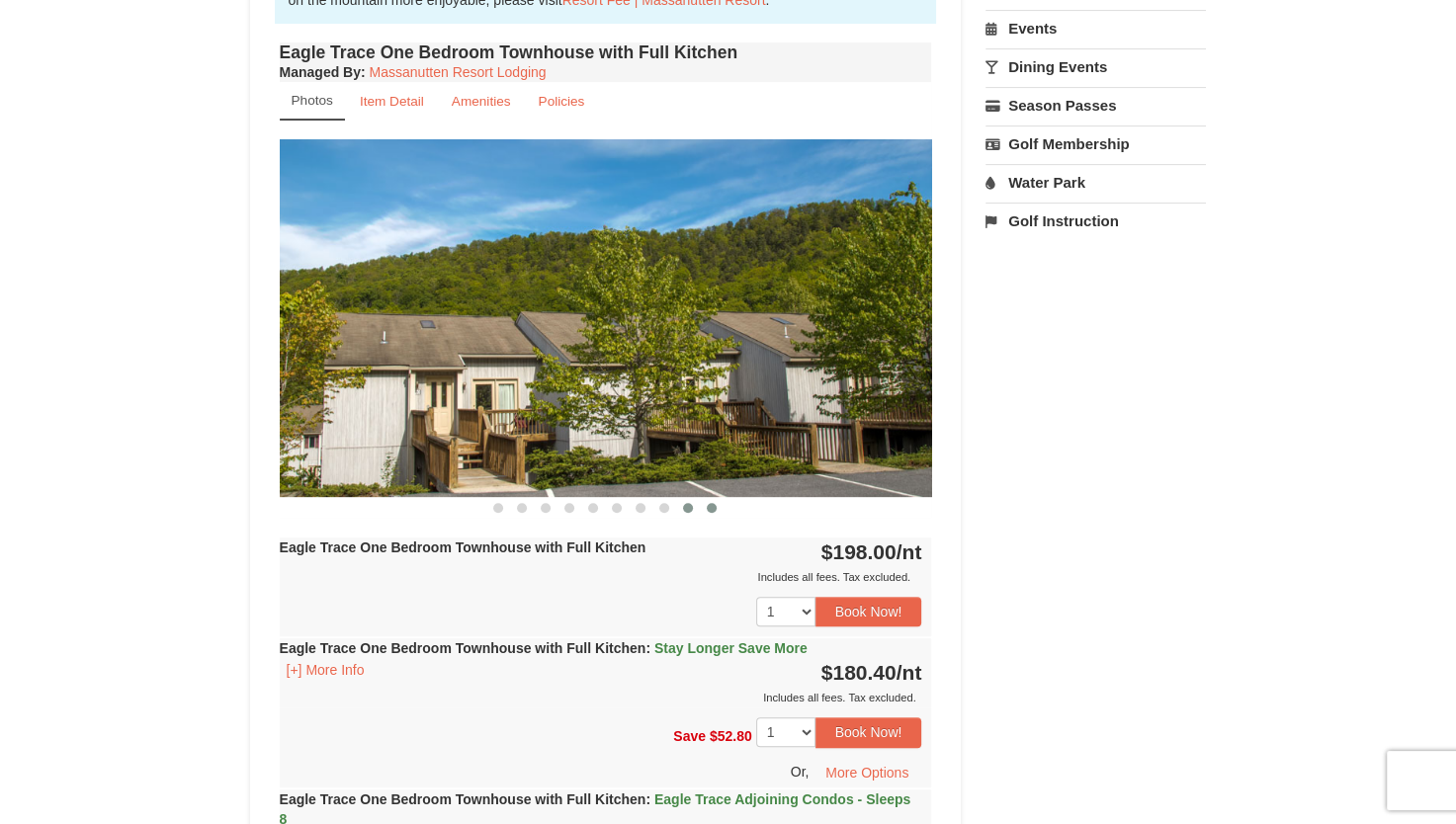 click at bounding box center [712, 508] 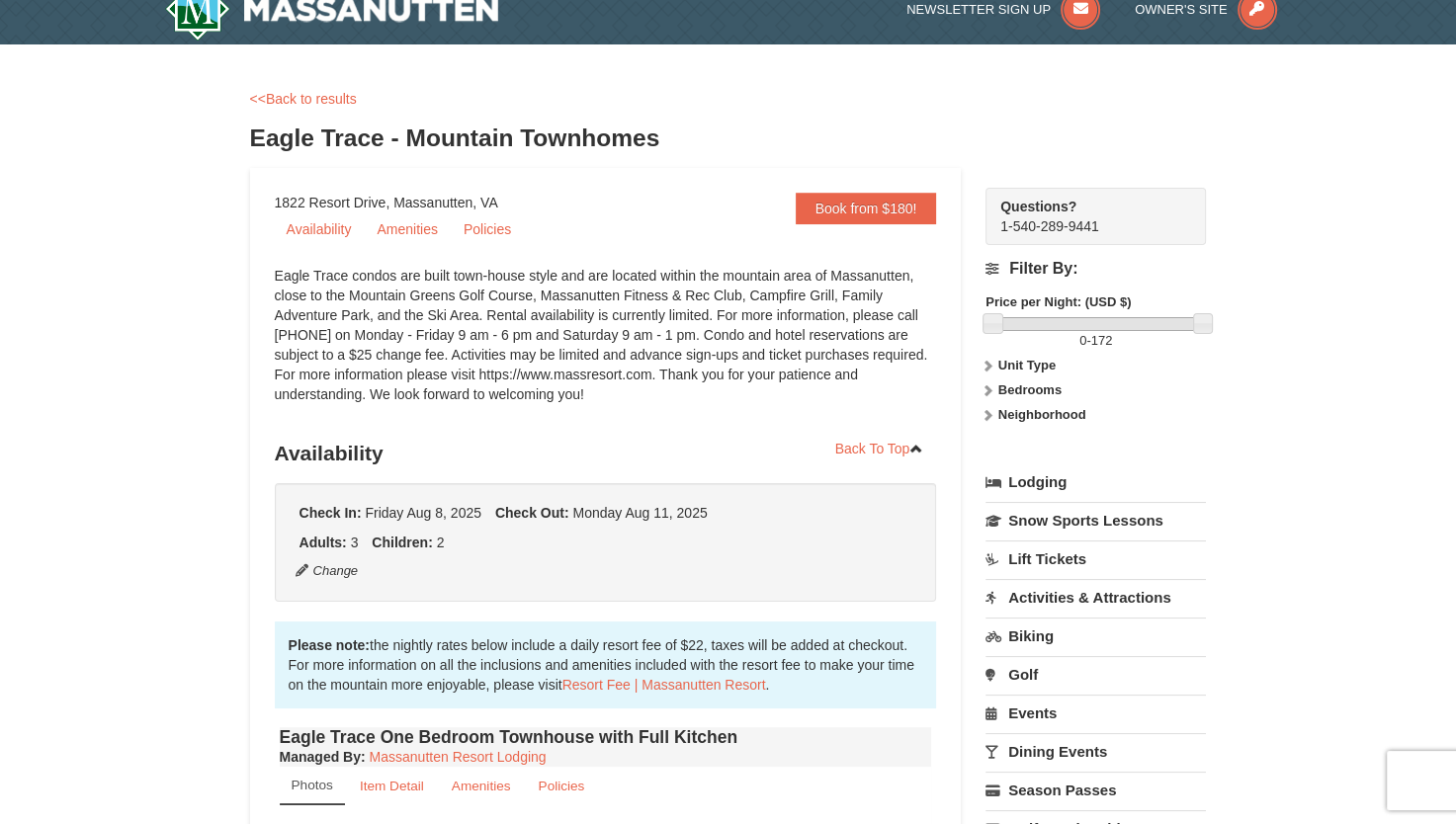 scroll, scrollTop: 0, scrollLeft: 0, axis: both 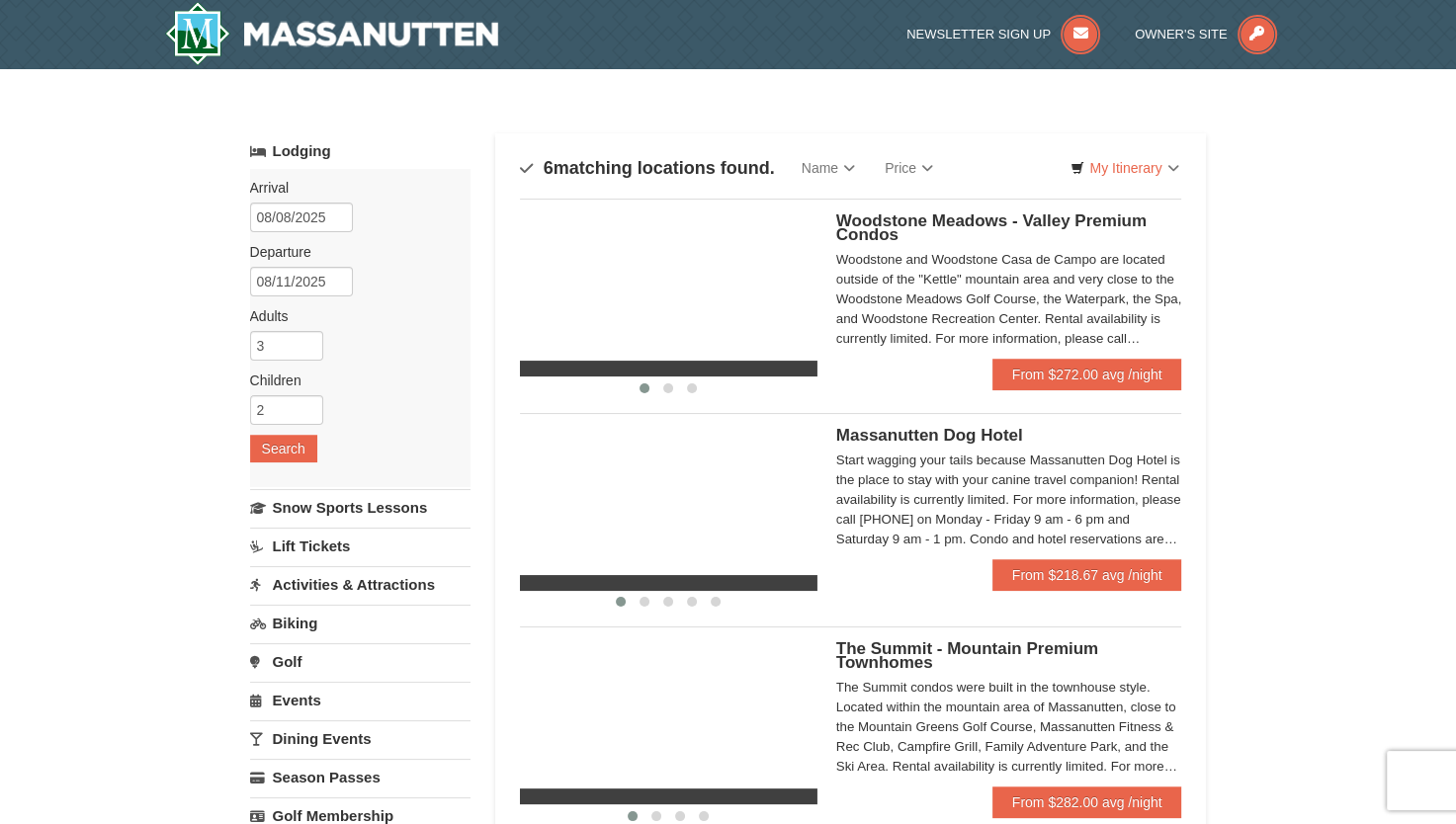 select on "8" 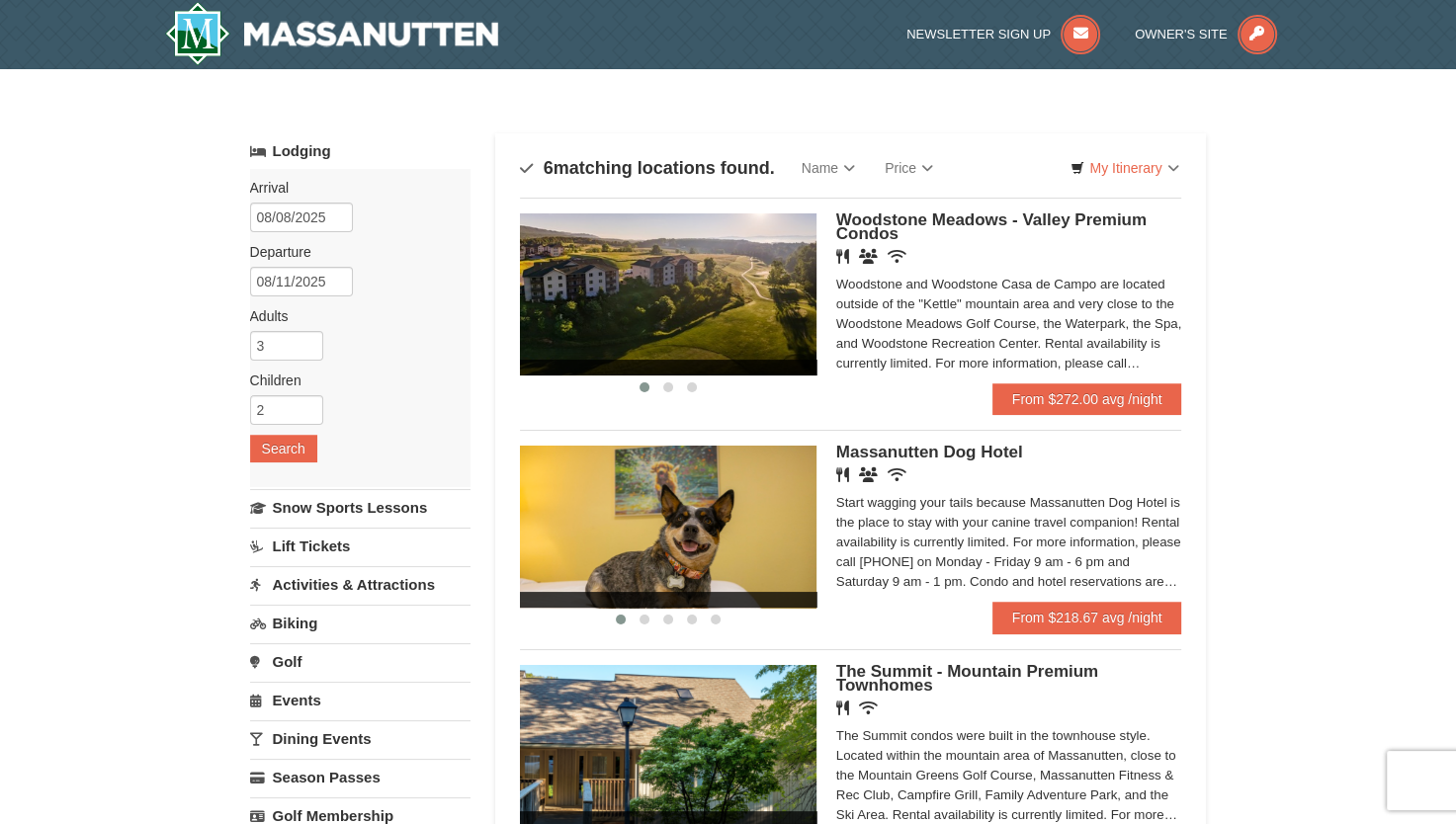 scroll, scrollTop: 863, scrollLeft: 0, axis: vertical 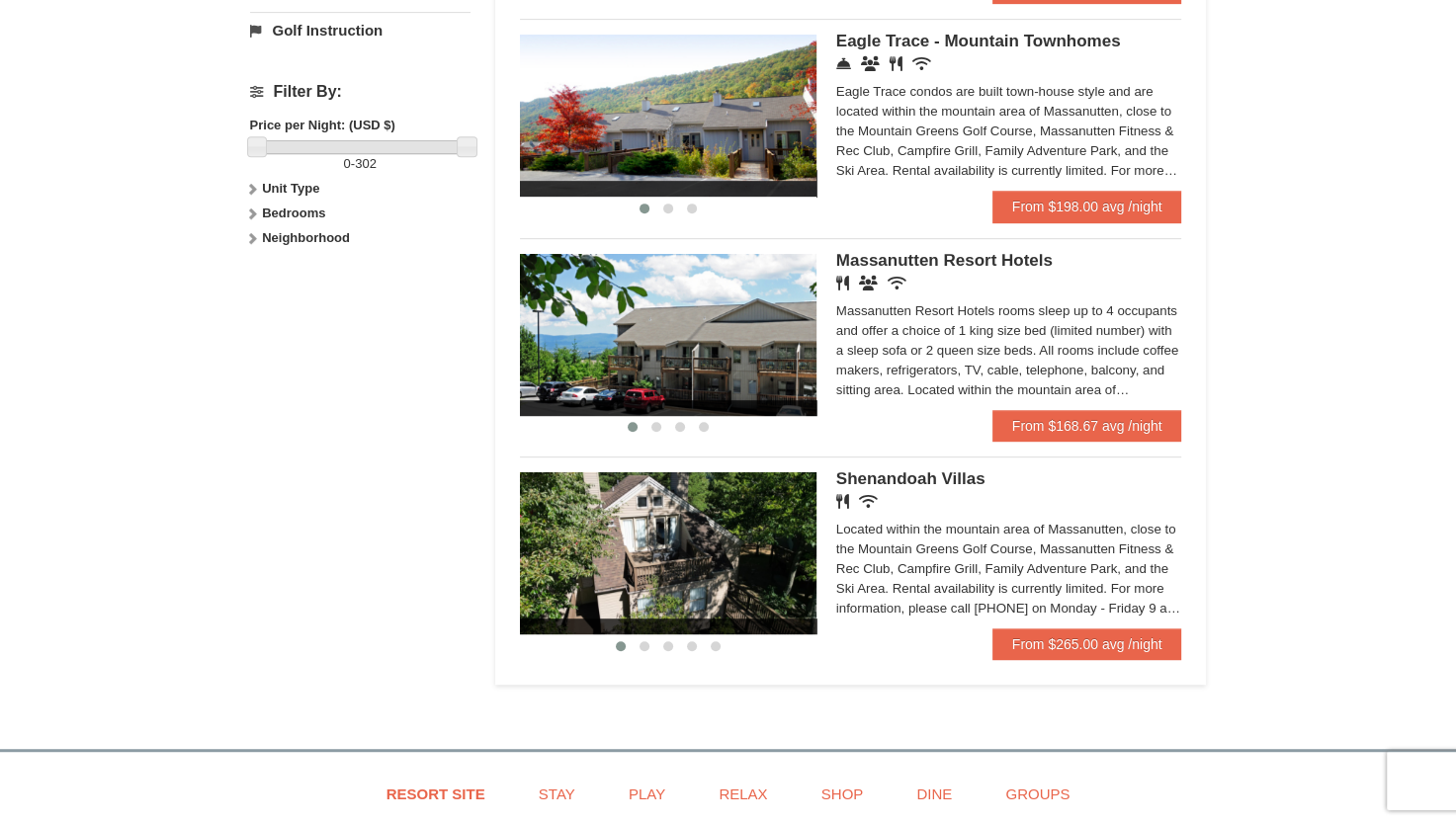 click at bounding box center (668, 553) 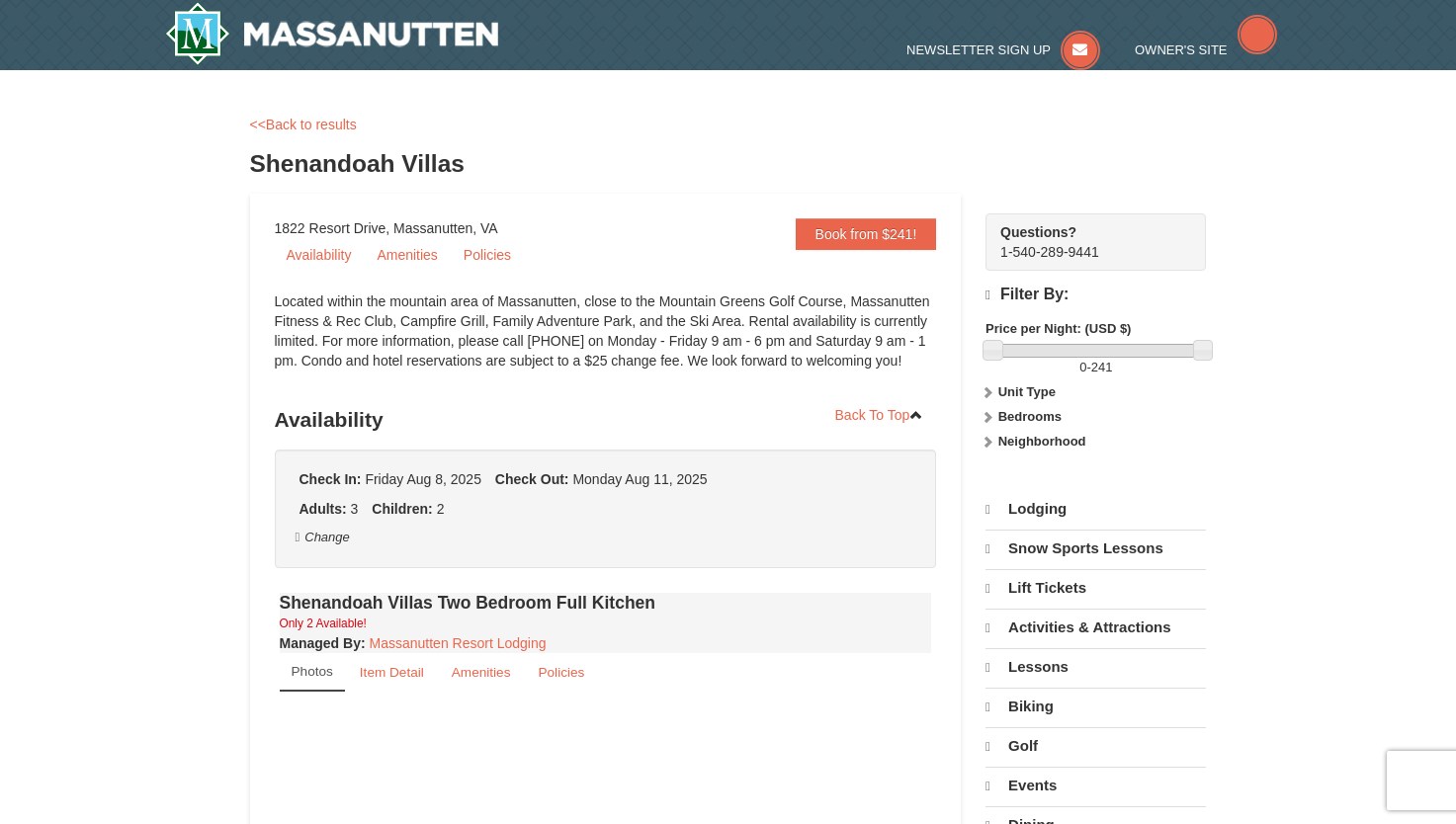 scroll, scrollTop: 0, scrollLeft: 0, axis: both 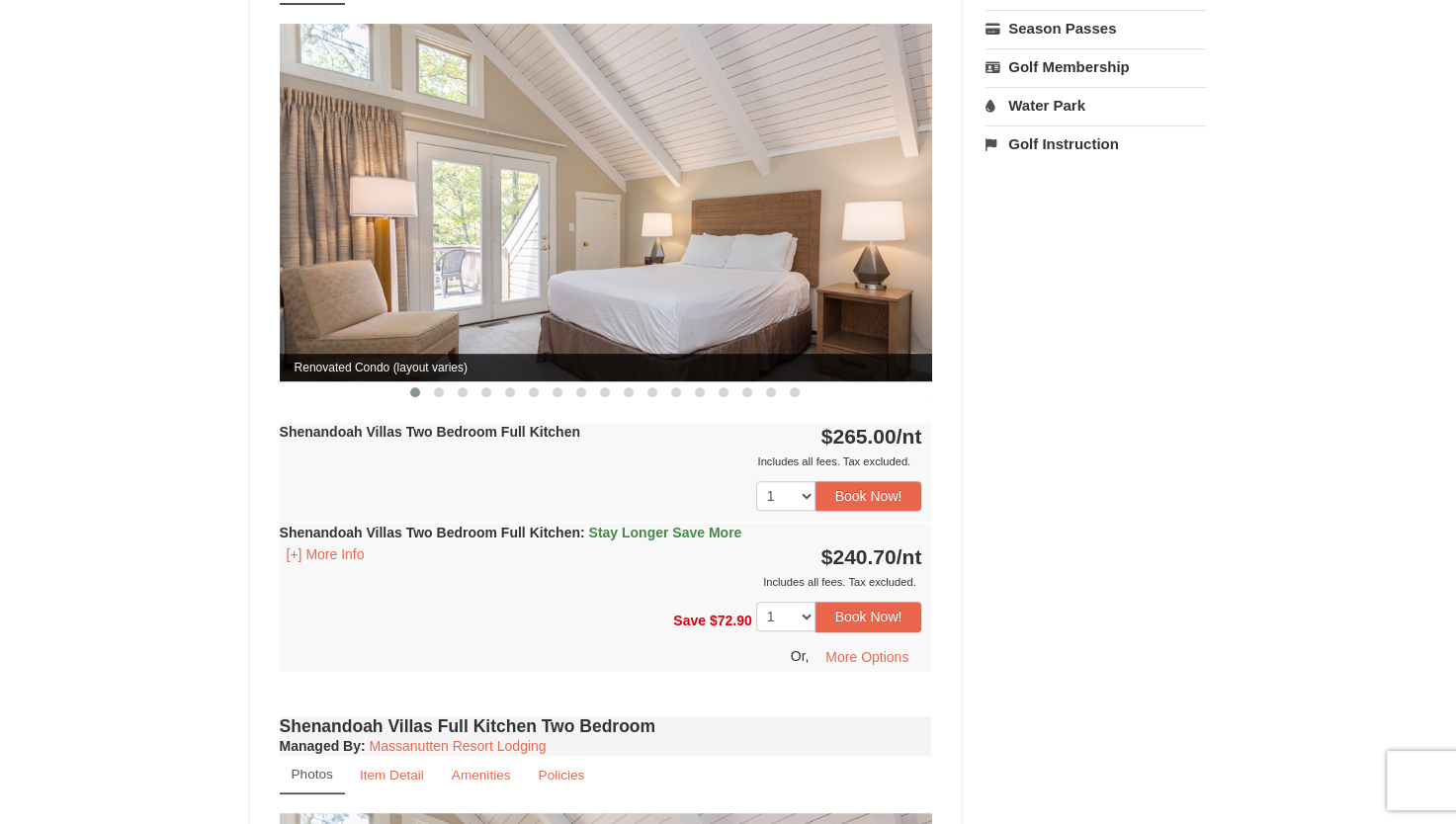 click on "Stay Longer Save More" at bounding box center [664, 533] 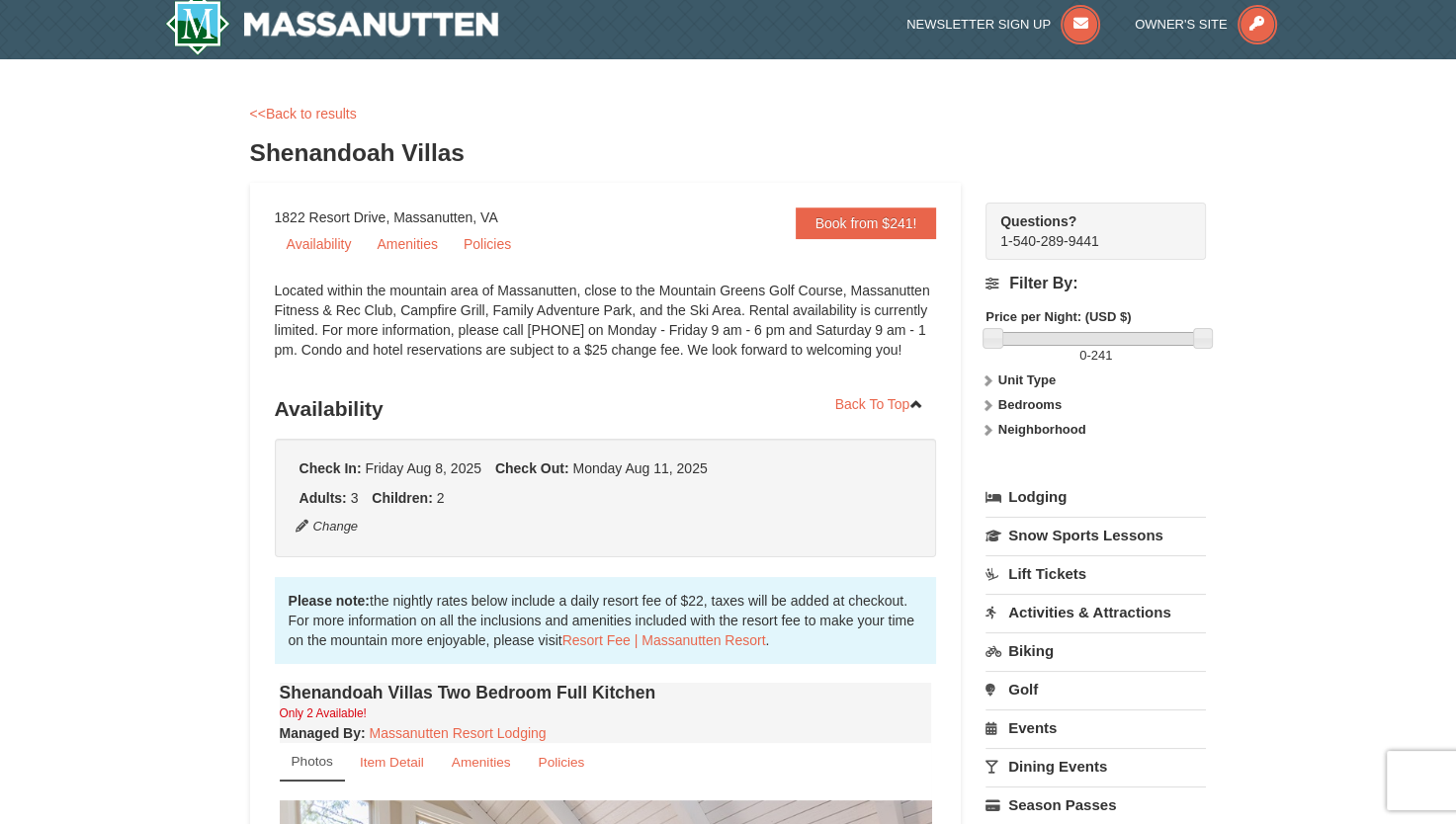 scroll, scrollTop: 0, scrollLeft: 0, axis: both 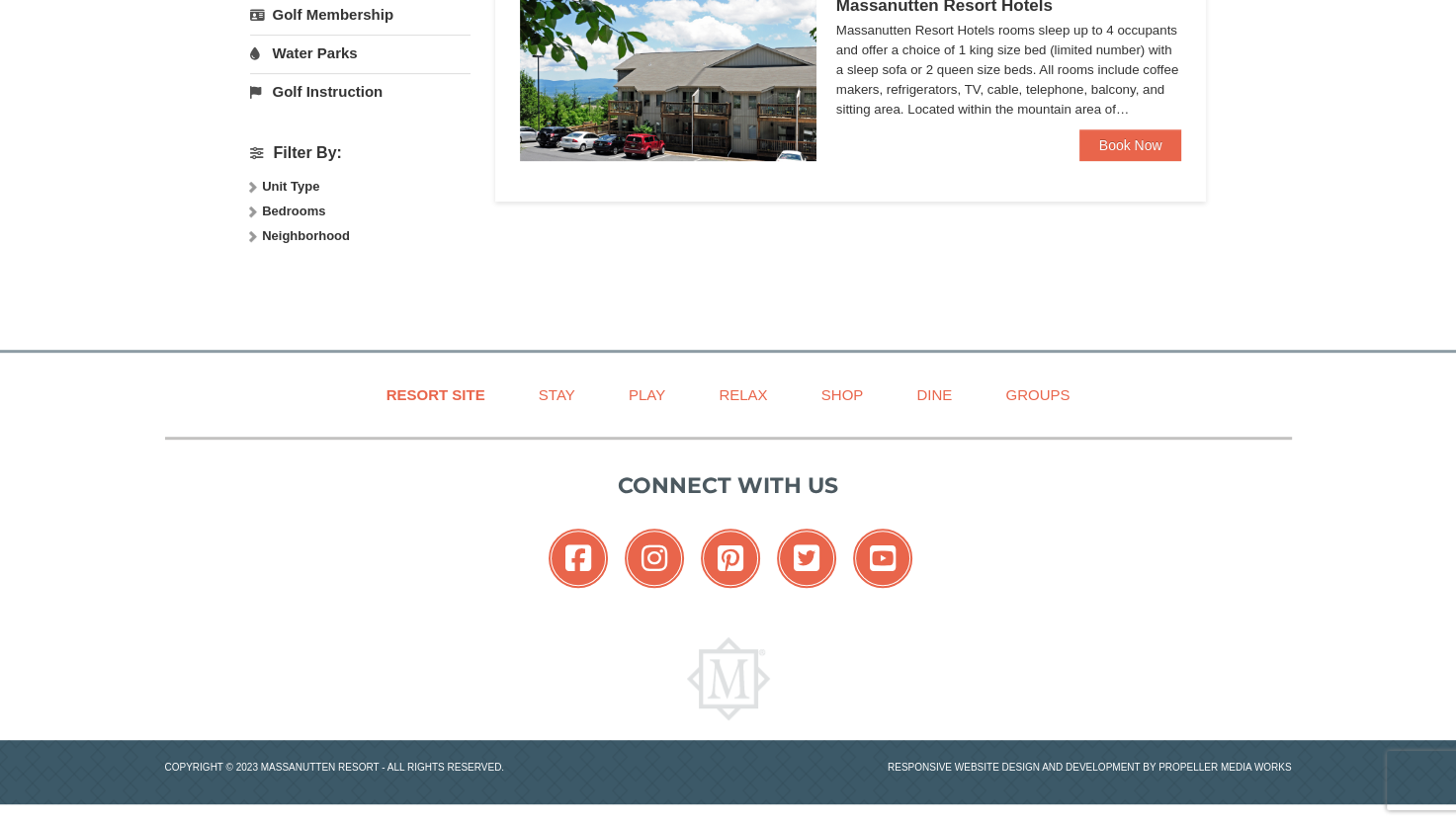 select on "8" 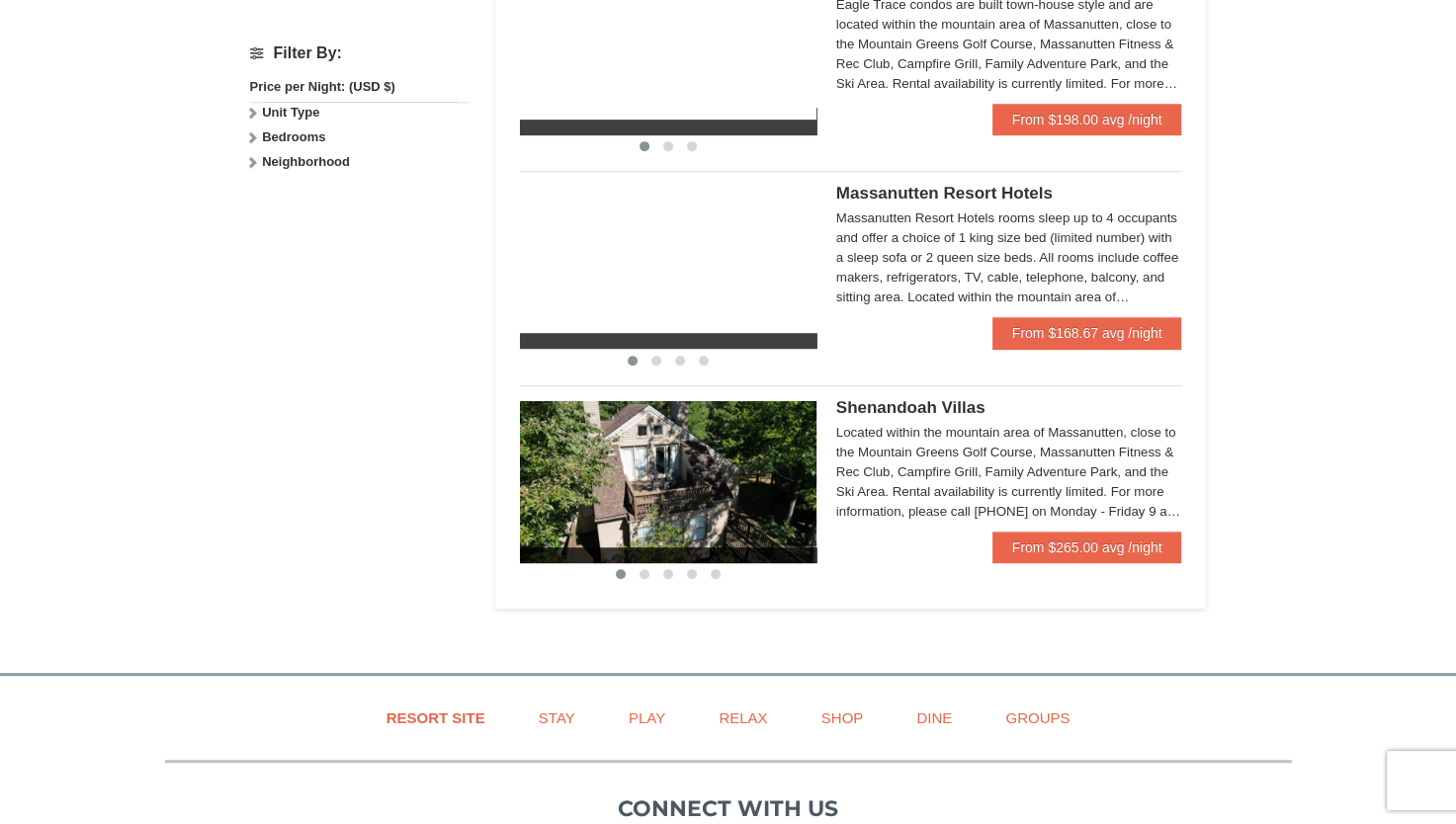 scroll, scrollTop: 863, scrollLeft: 0, axis: vertical 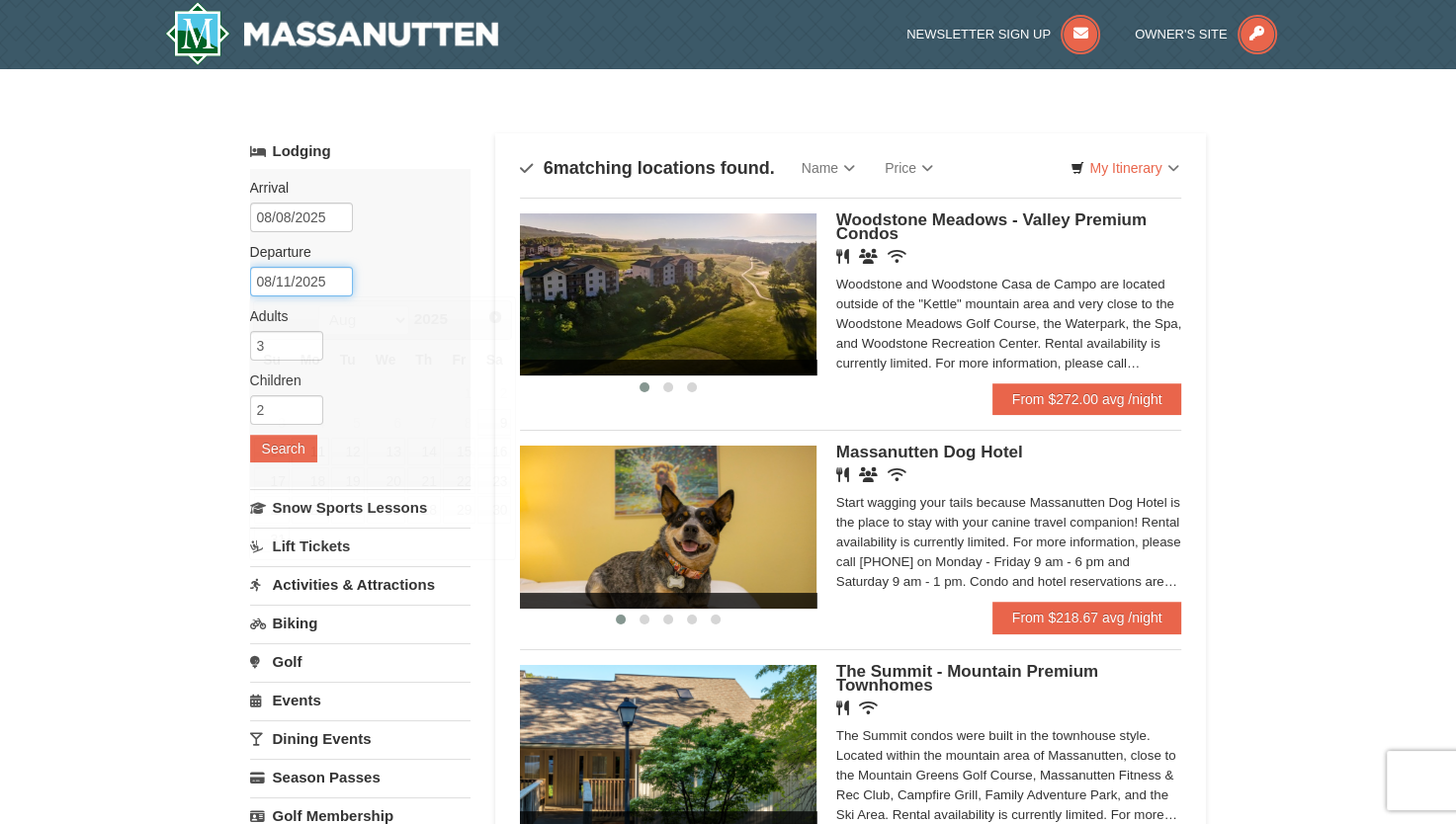 click on "08/11/2025" at bounding box center [301, 282] 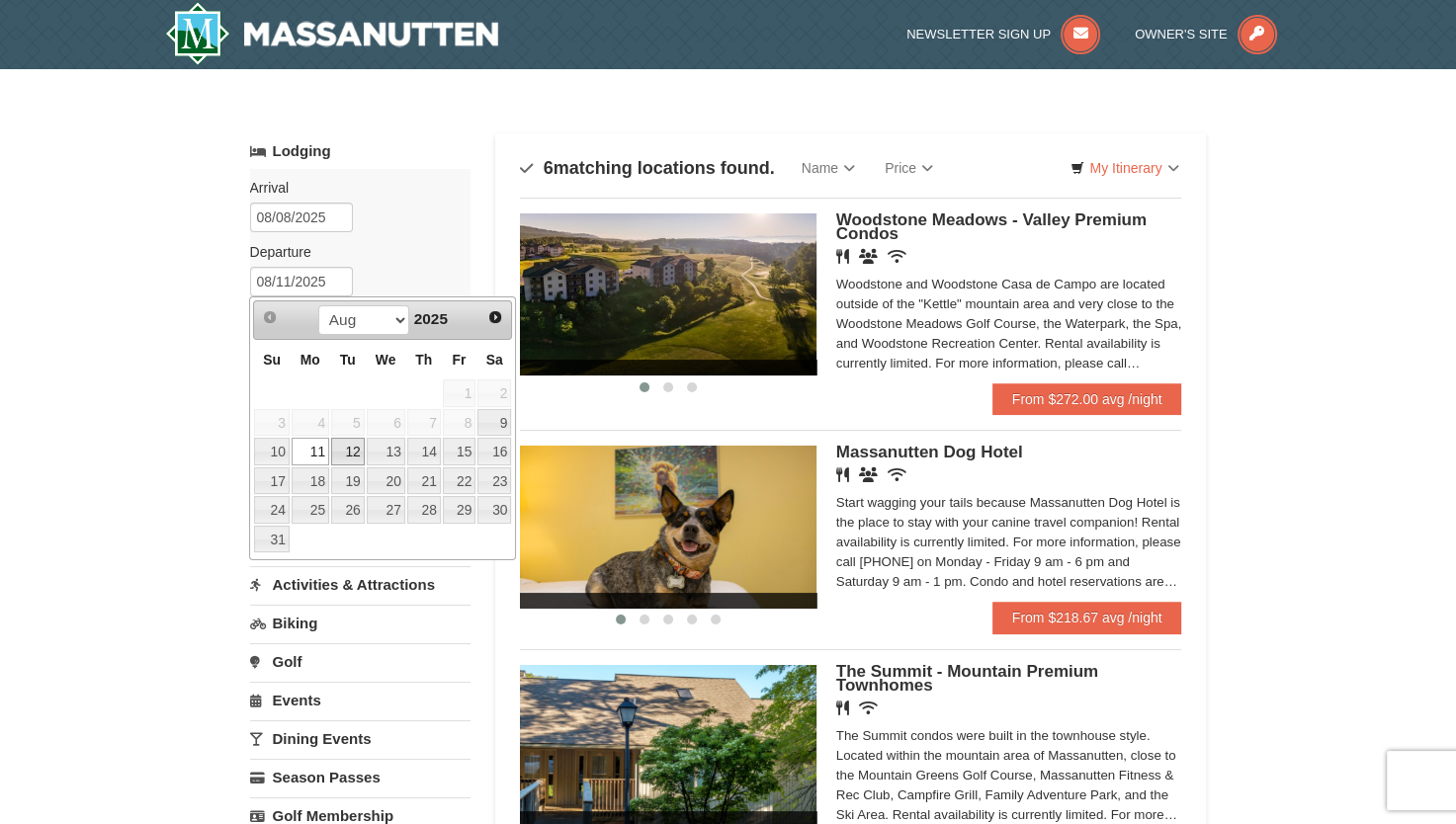 click on "12" at bounding box center (348, 452) 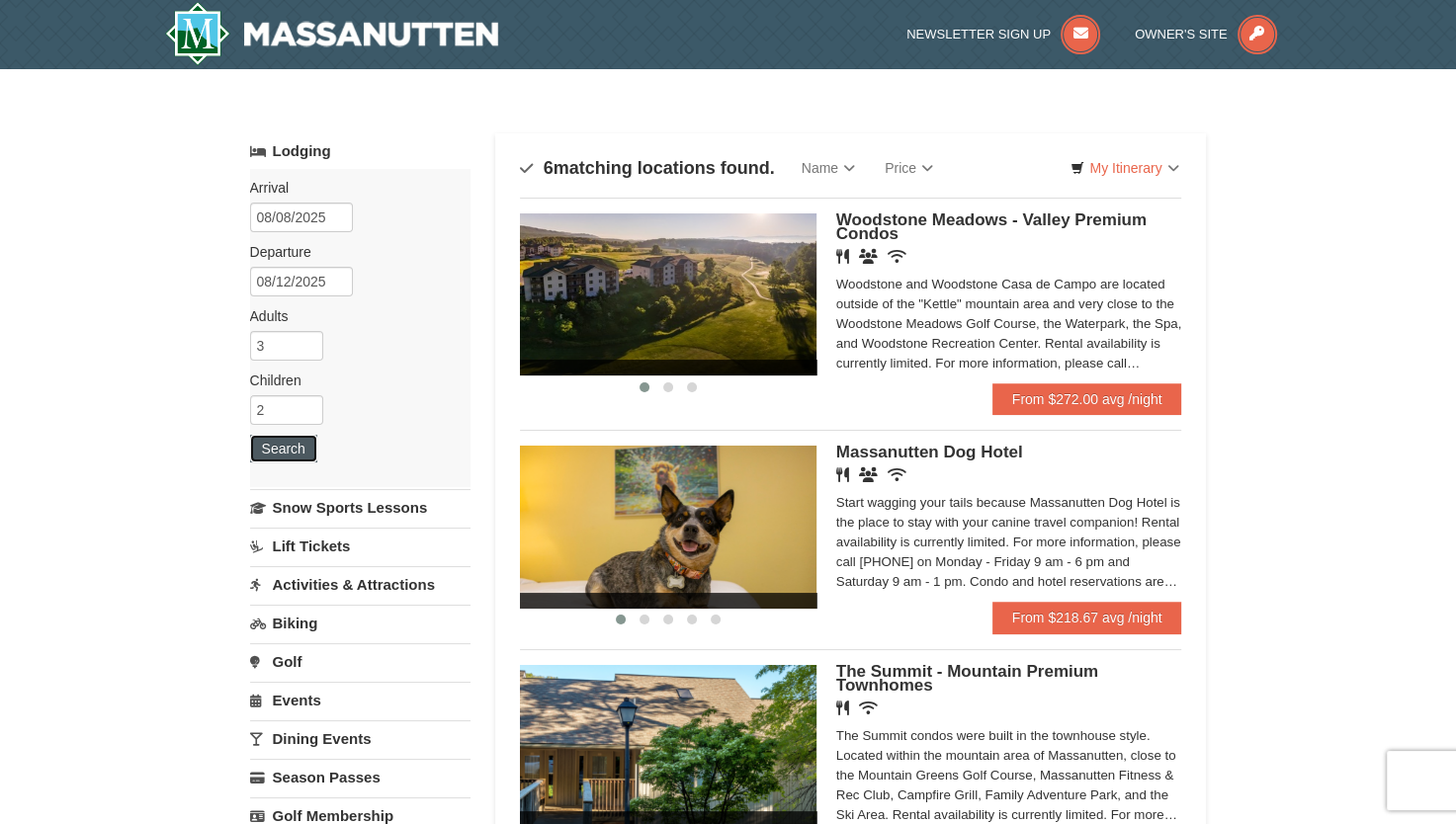 click on "Search" at bounding box center (284, 449) 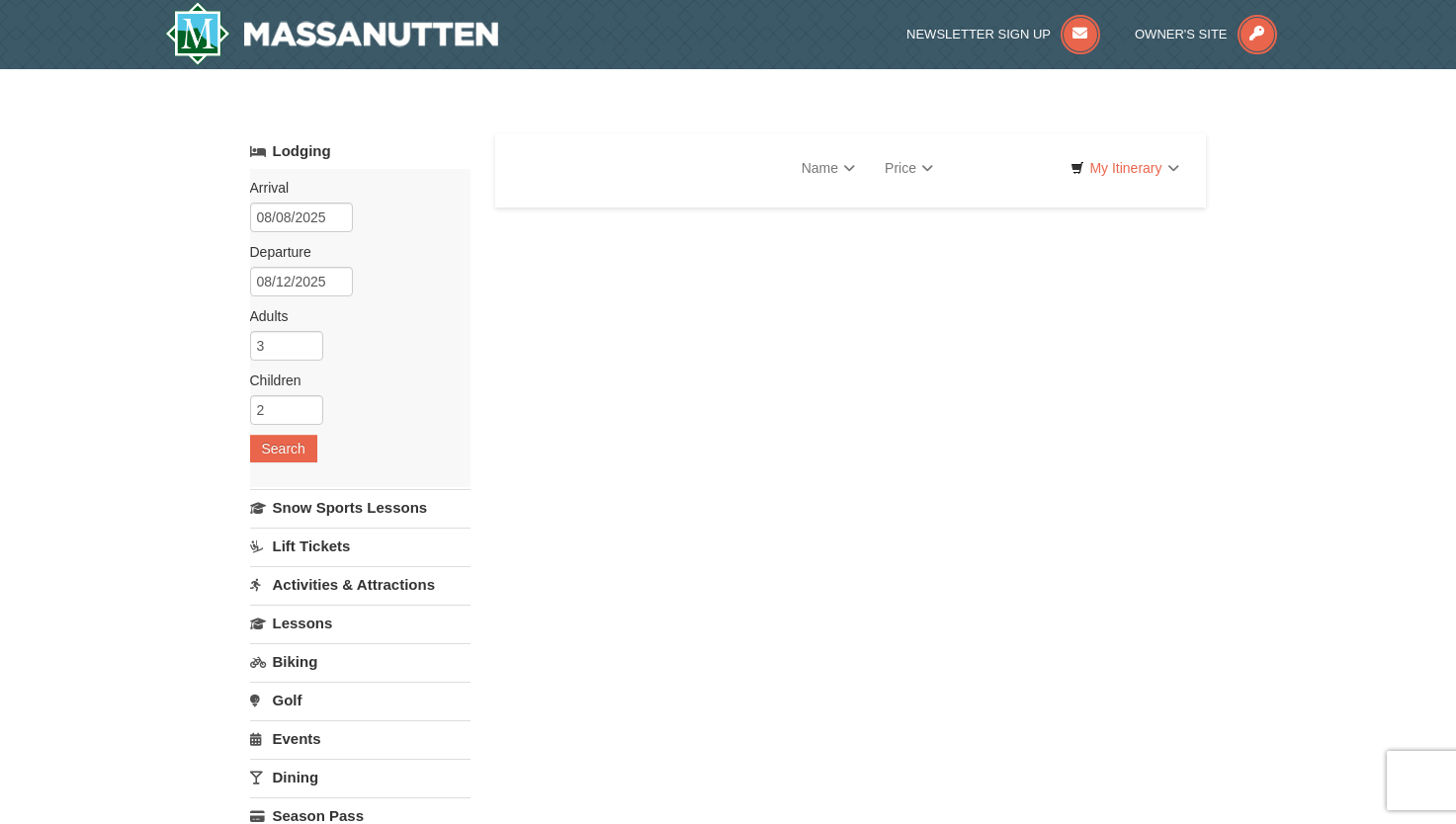 scroll, scrollTop: 0, scrollLeft: 0, axis: both 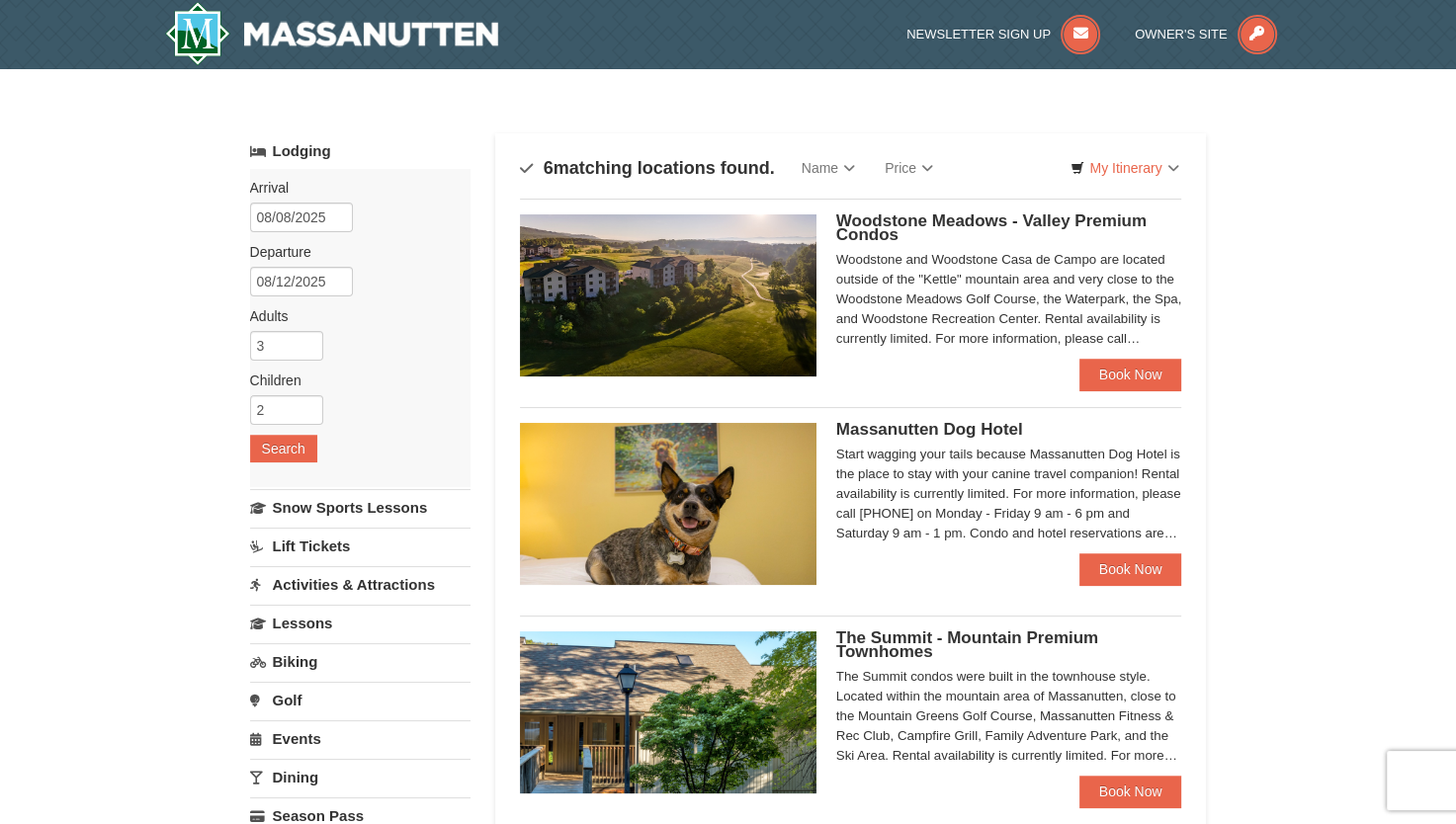 select on "8" 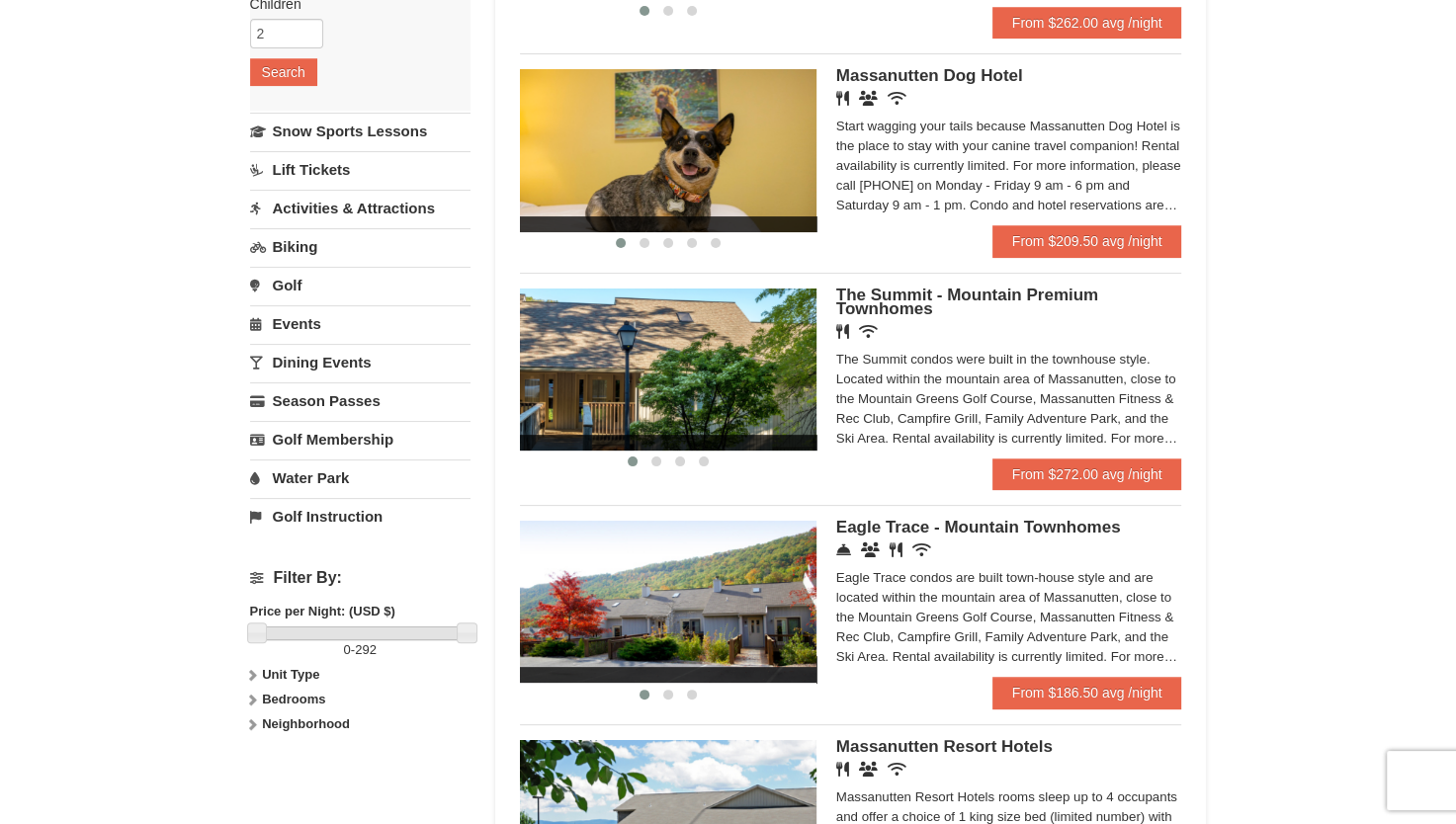 scroll, scrollTop: 362, scrollLeft: 0, axis: vertical 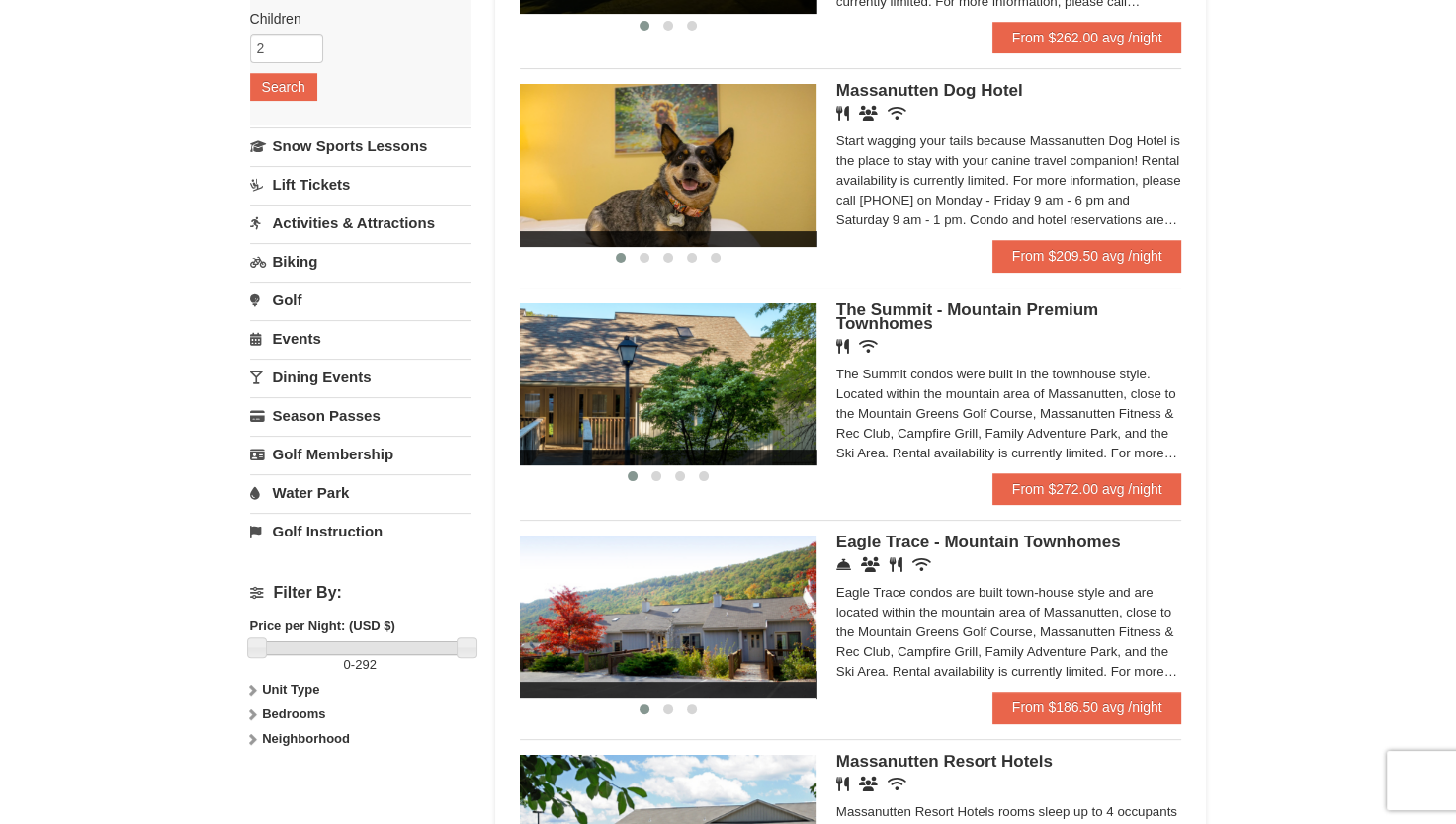 click at bounding box center (668, 384) 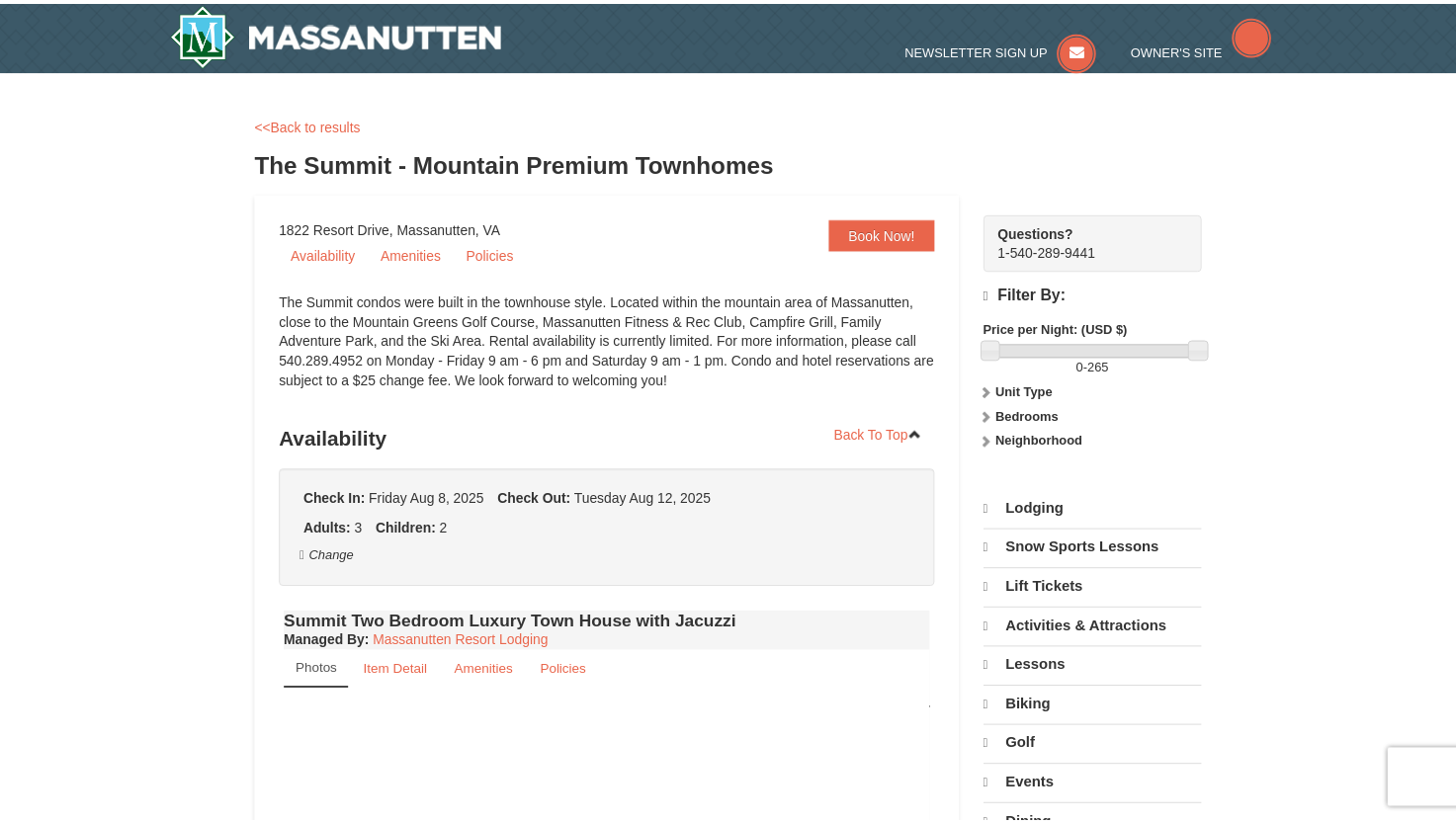 scroll, scrollTop: 0, scrollLeft: 0, axis: both 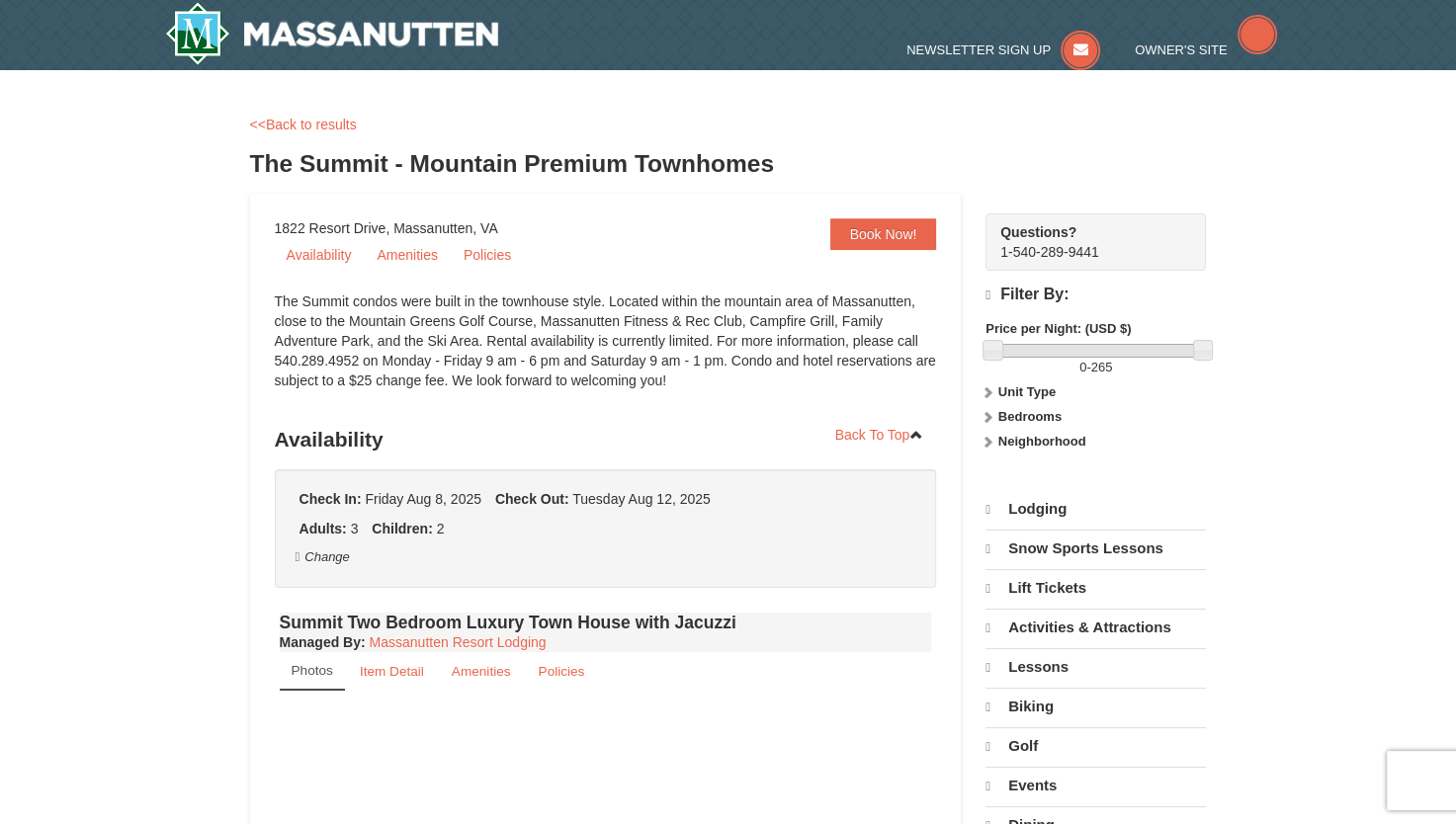 select on "8" 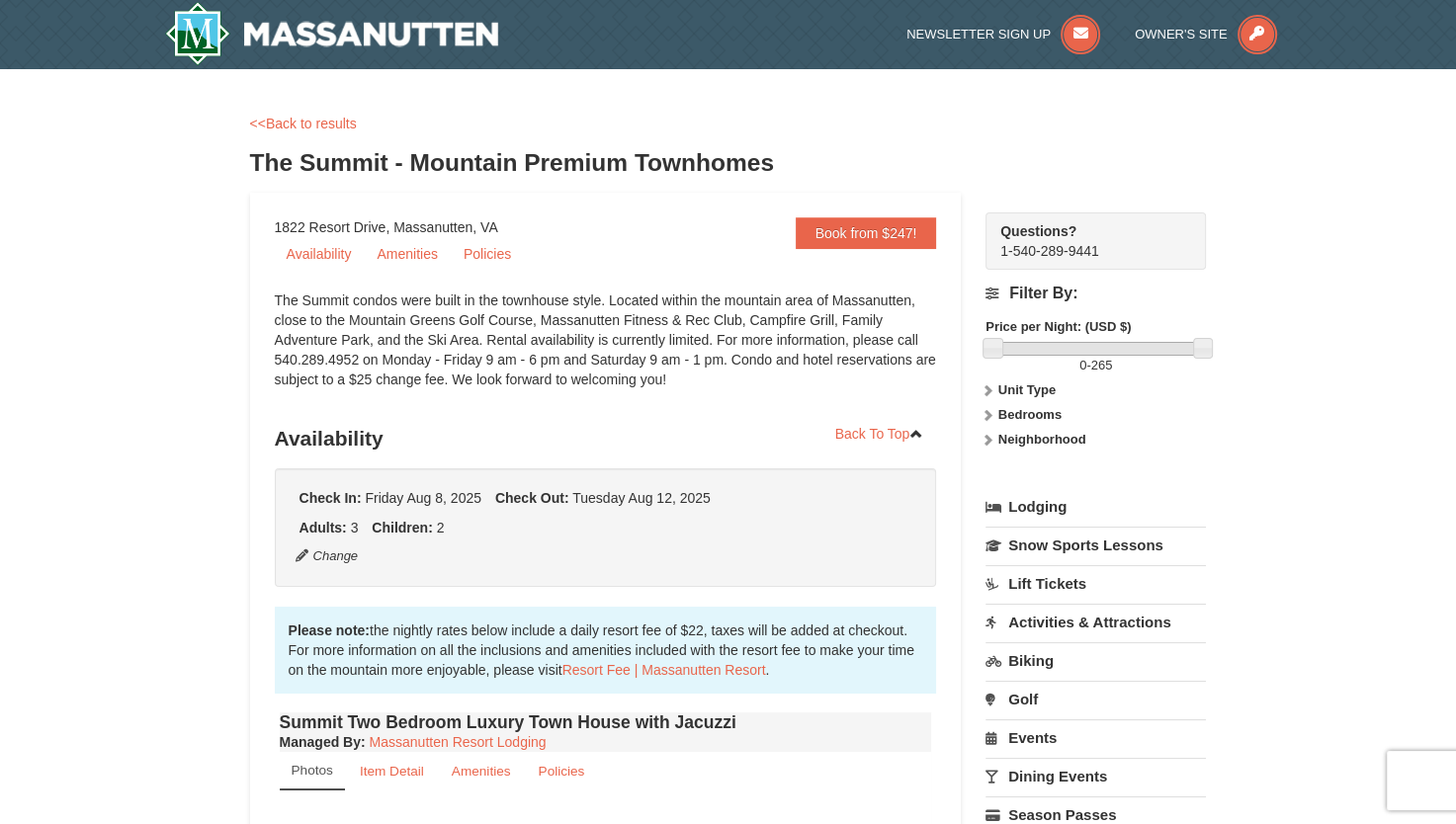 scroll, scrollTop: 0, scrollLeft: 0, axis: both 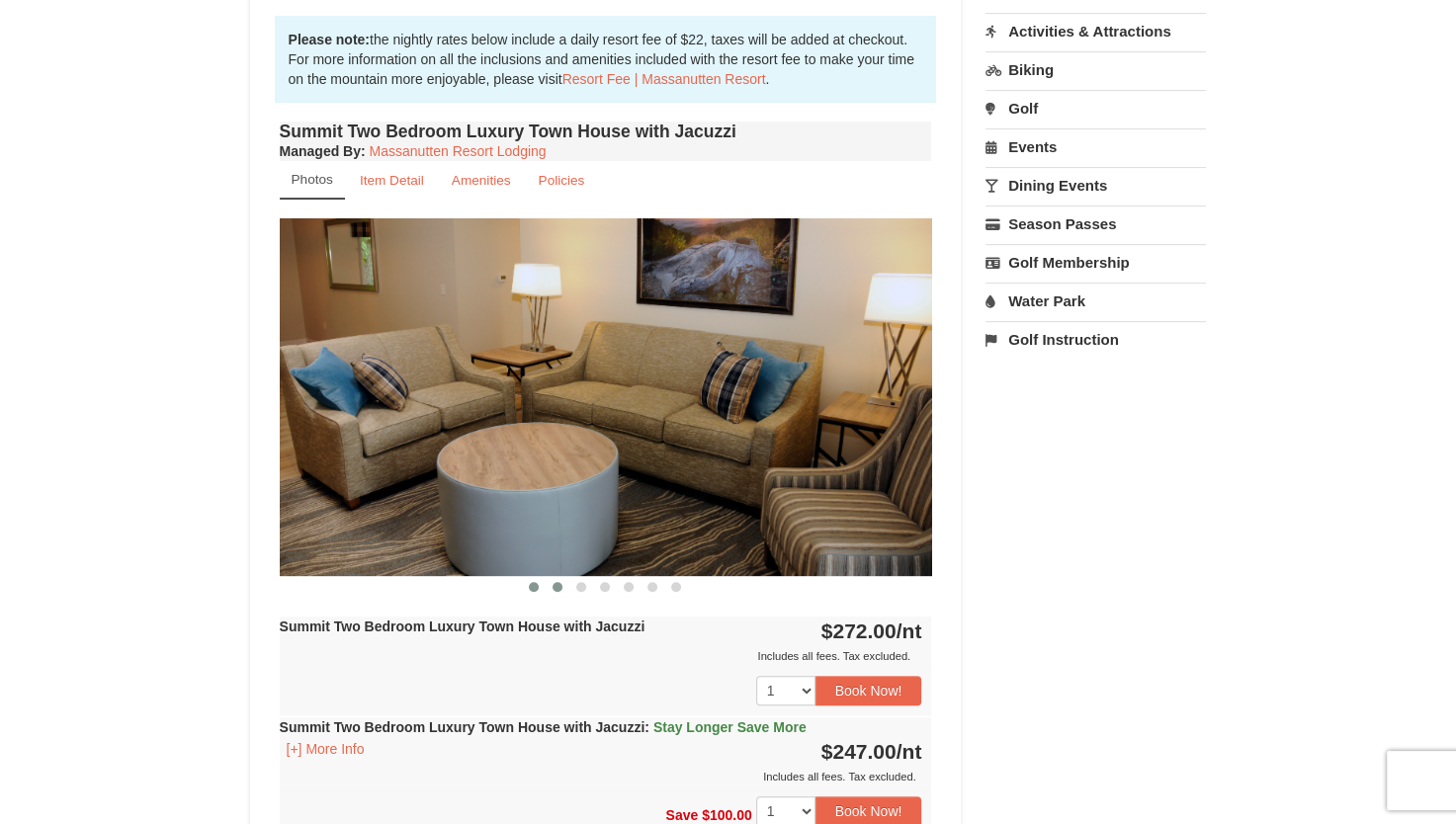 click at bounding box center (557, 587) 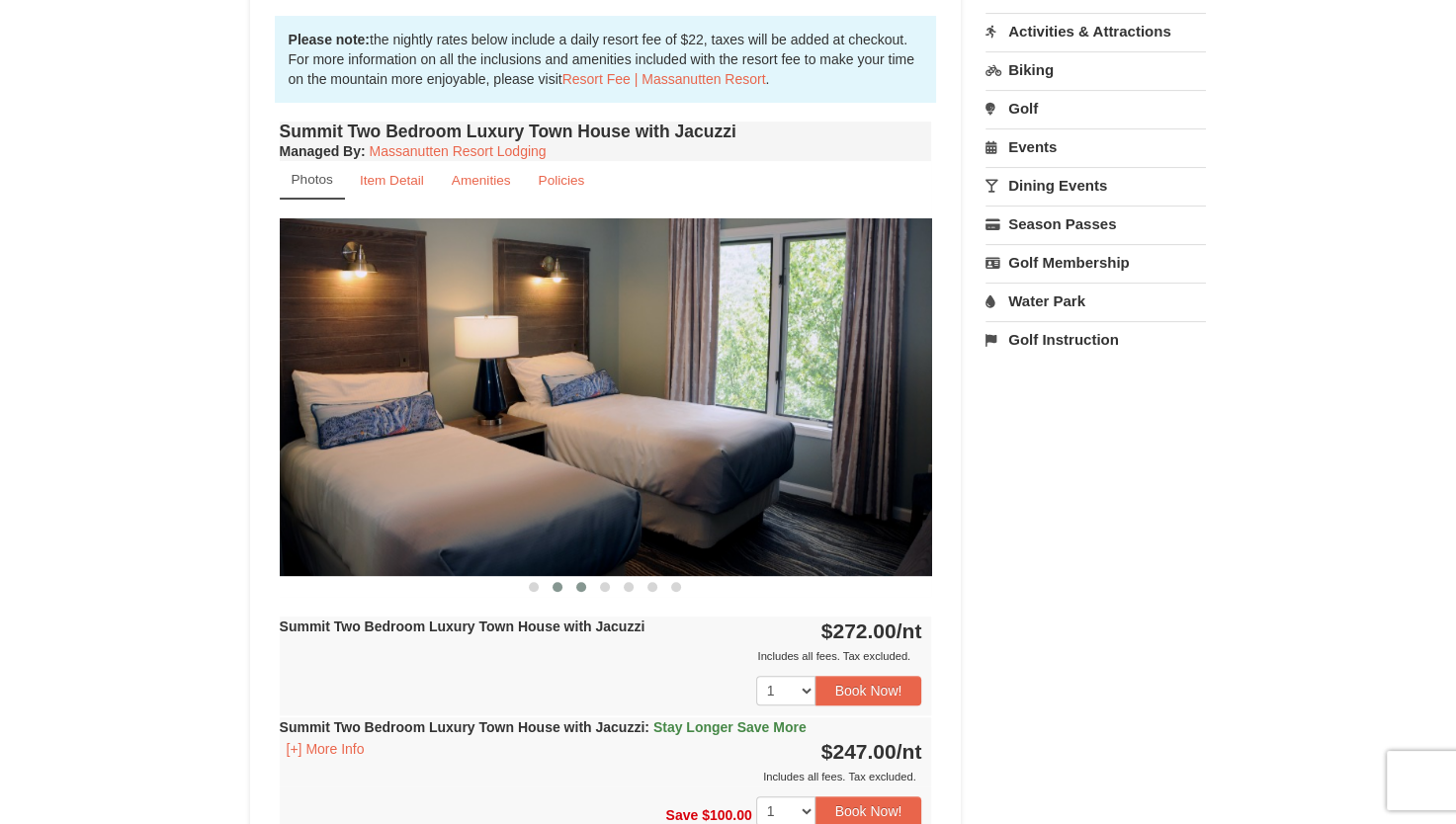 click at bounding box center (581, 587) 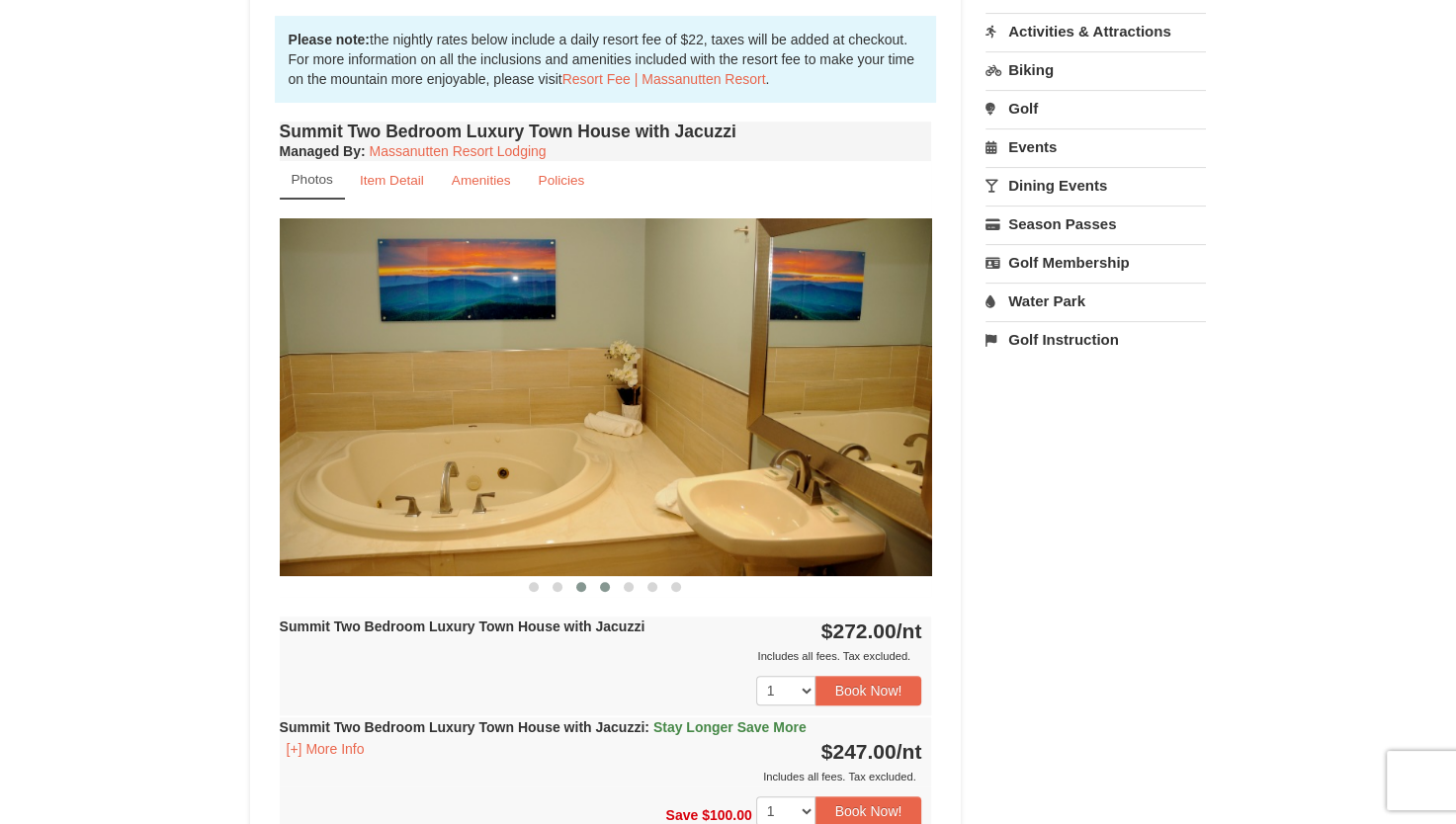 click at bounding box center [605, 587] 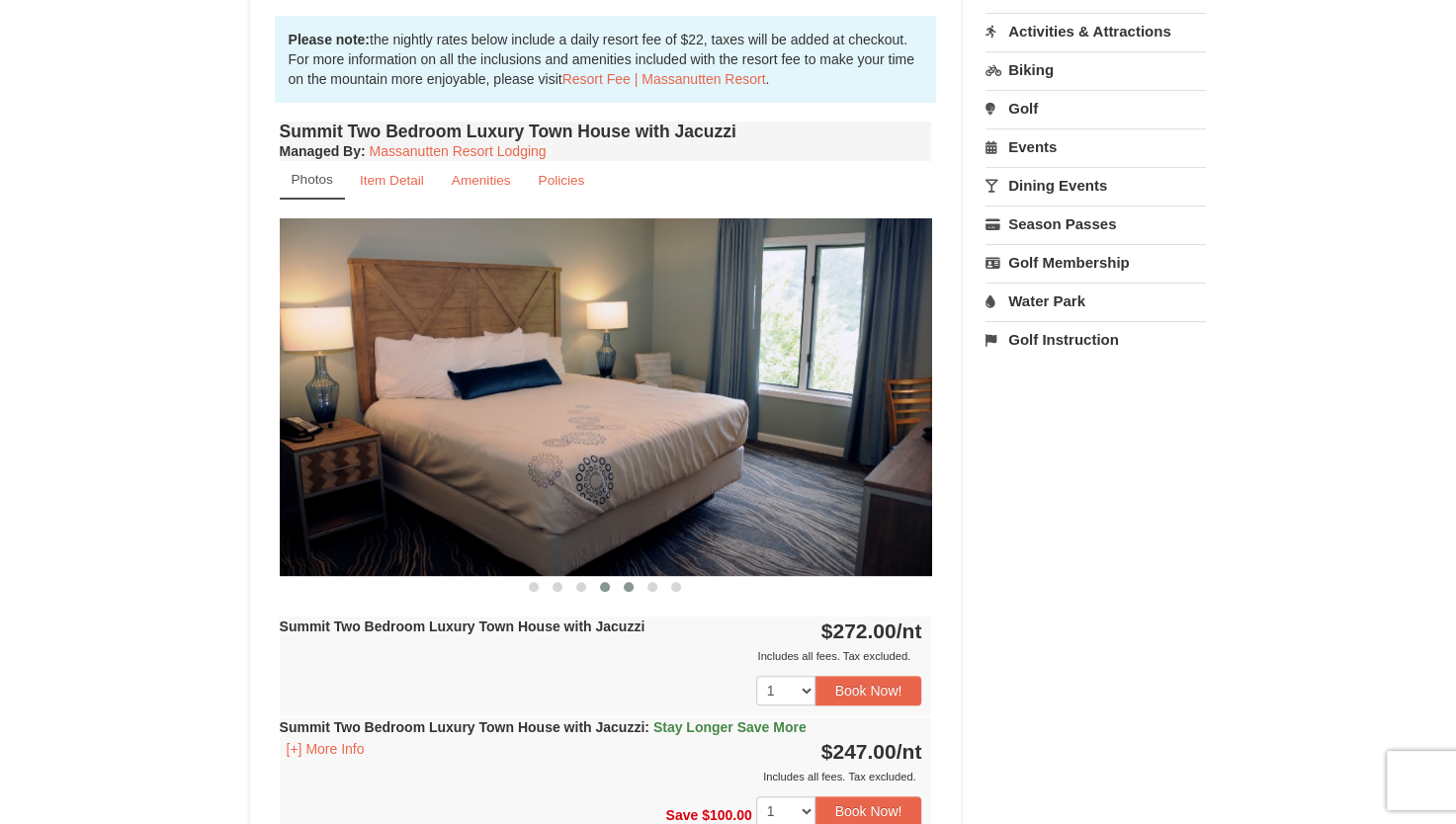 click at bounding box center [629, 587] 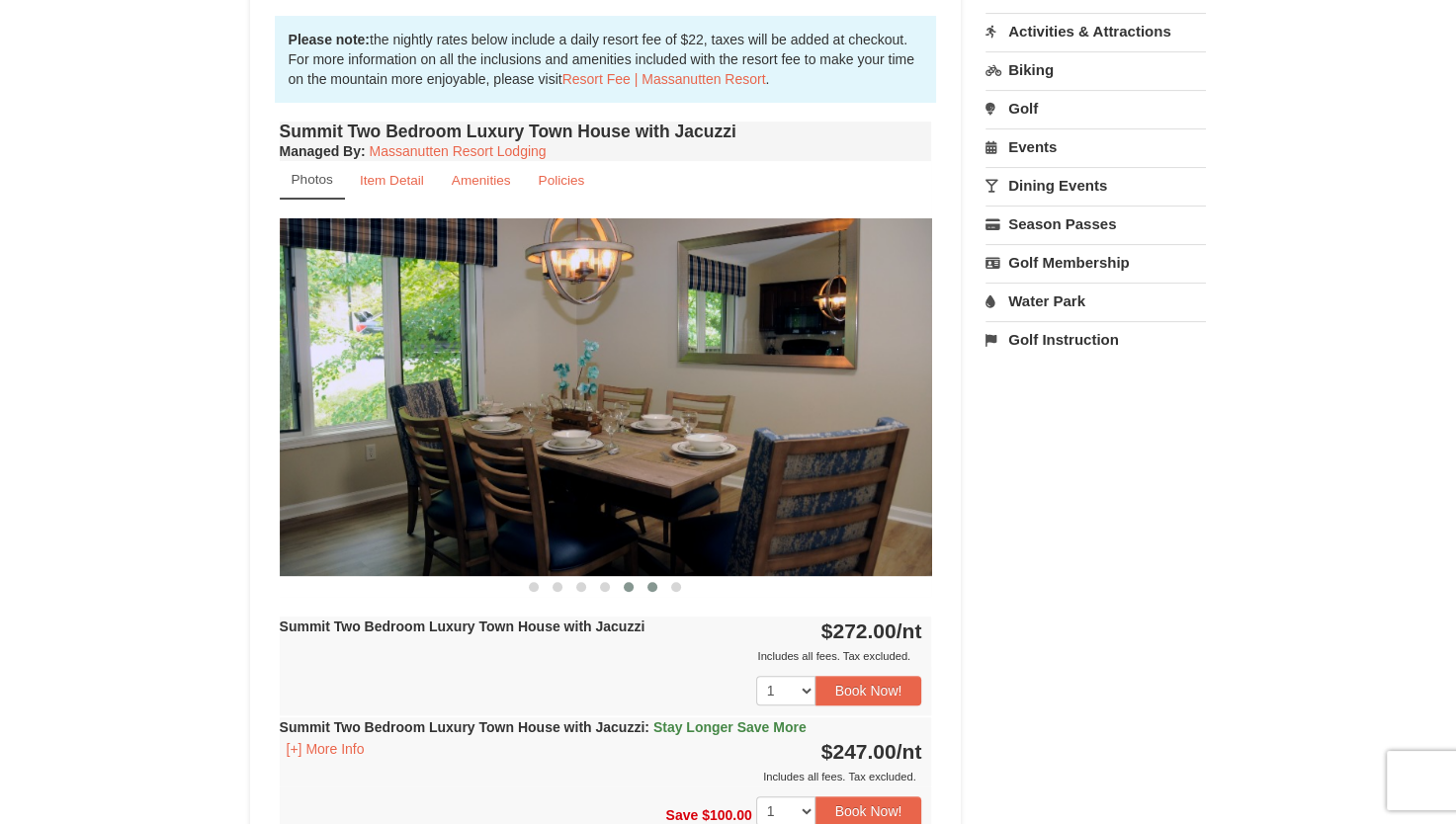click at bounding box center [652, 587] 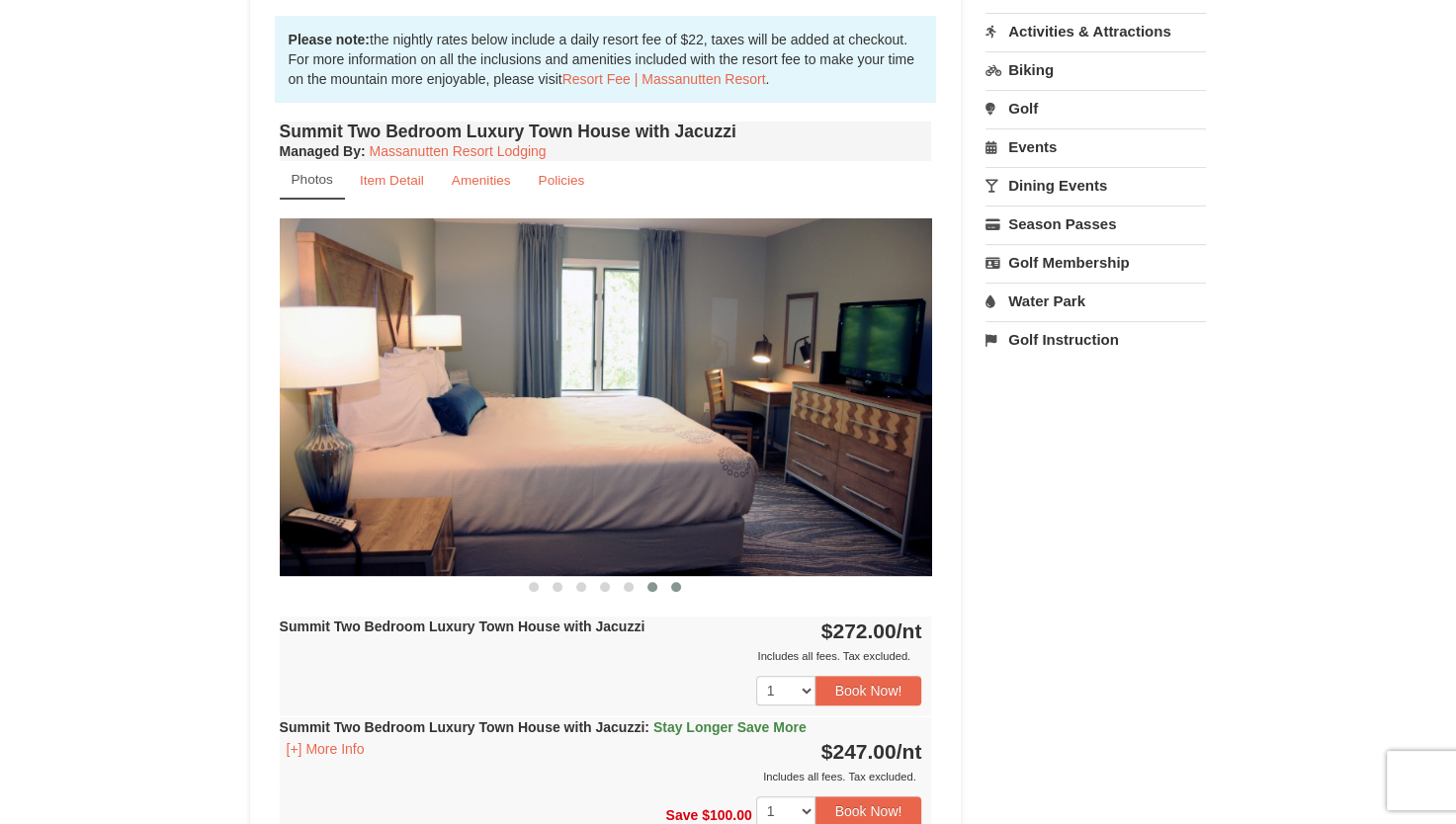click at bounding box center [676, 587] 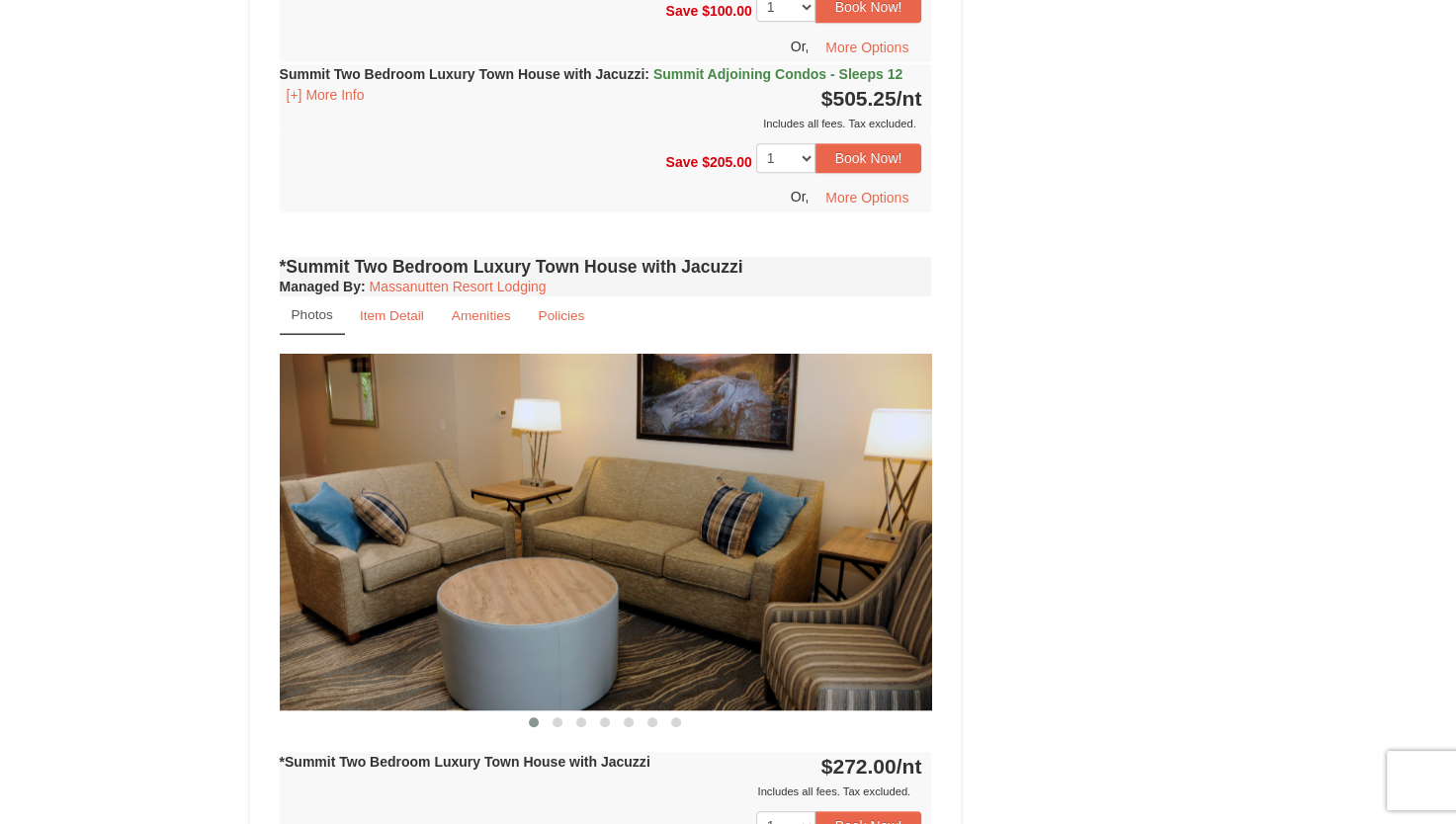 scroll, scrollTop: 1380, scrollLeft: 0, axis: vertical 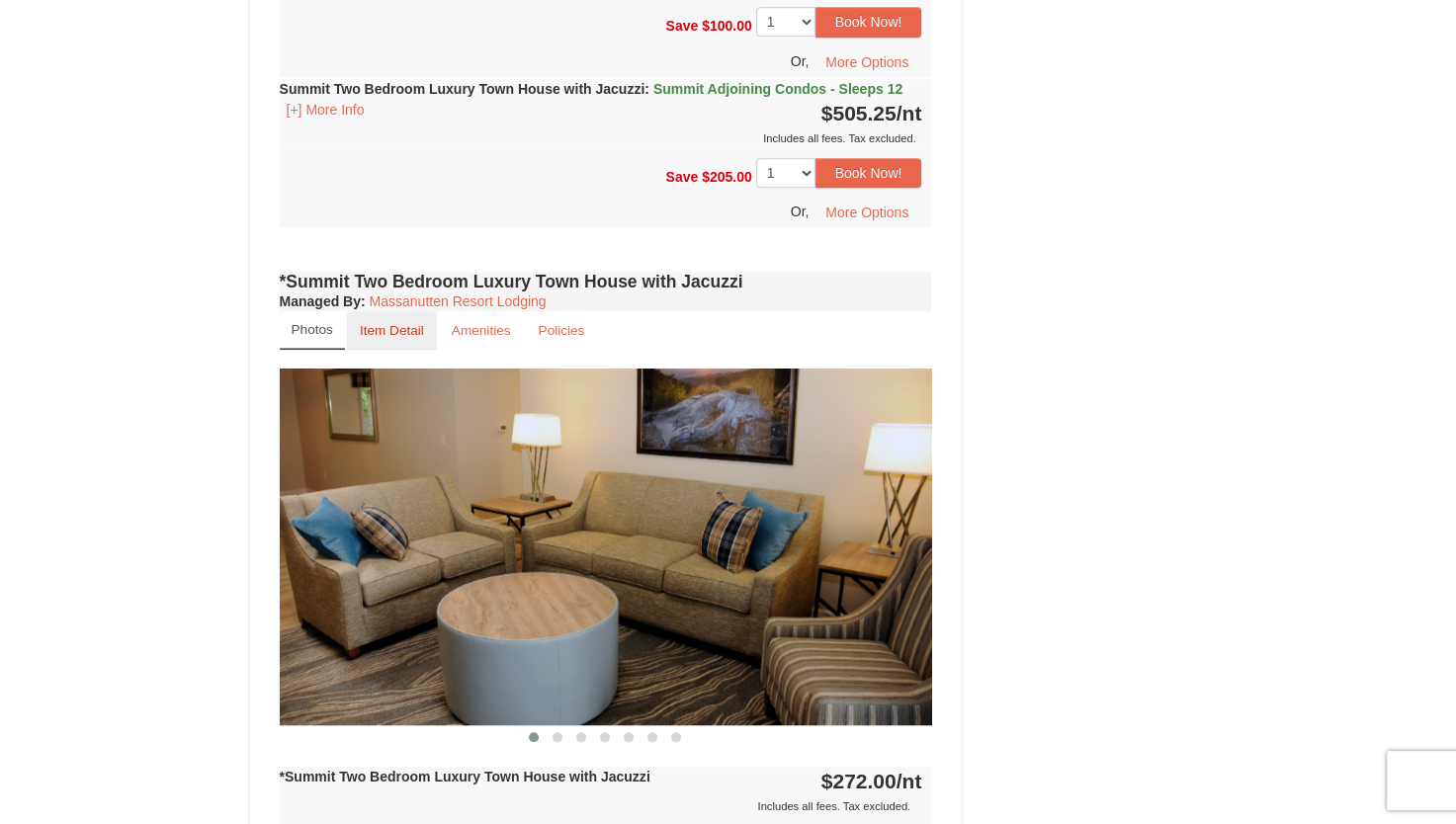 click on "Item Detail" at bounding box center [391, 330] 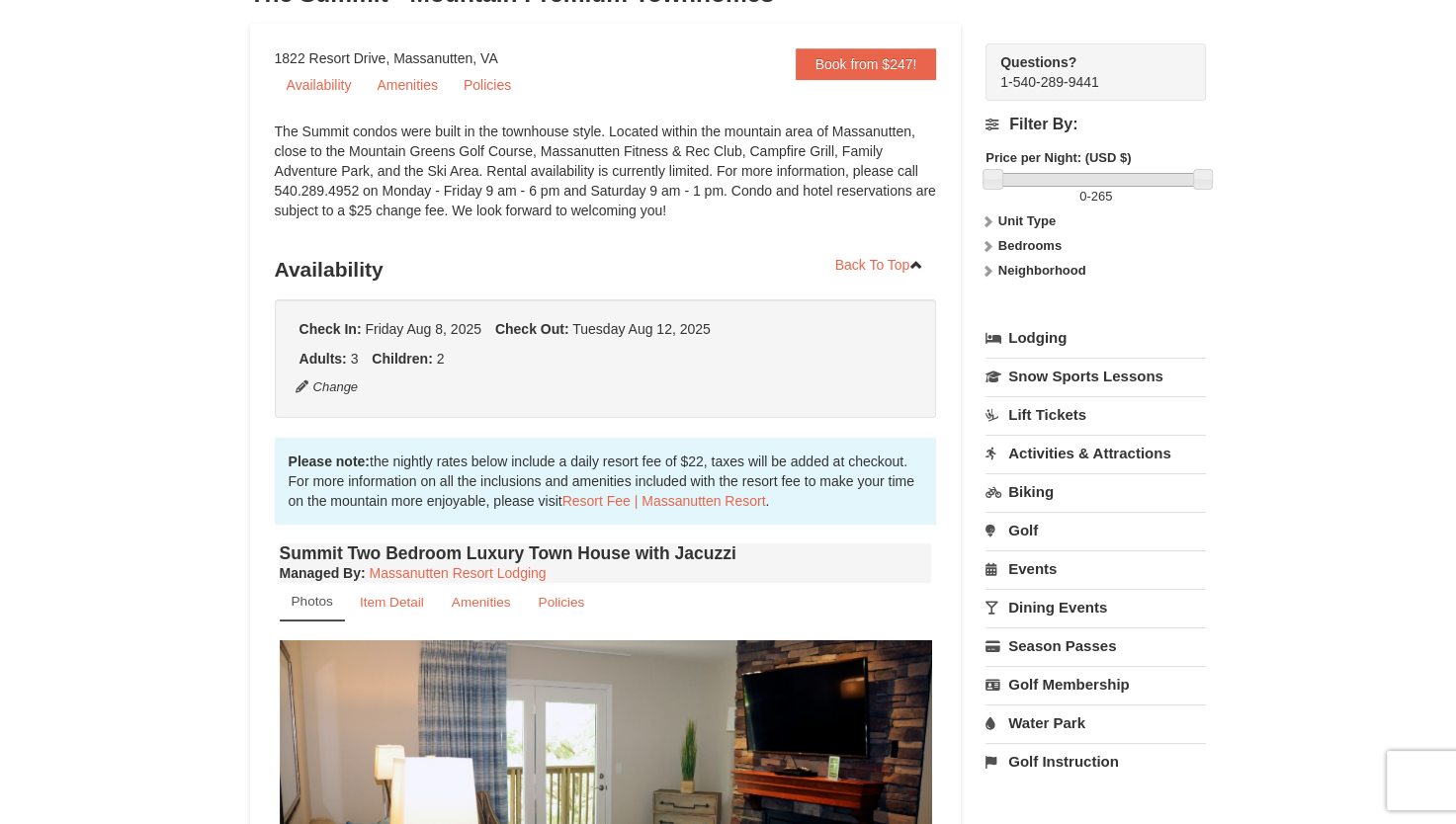 scroll, scrollTop: 0, scrollLeft: 0, axis: both 